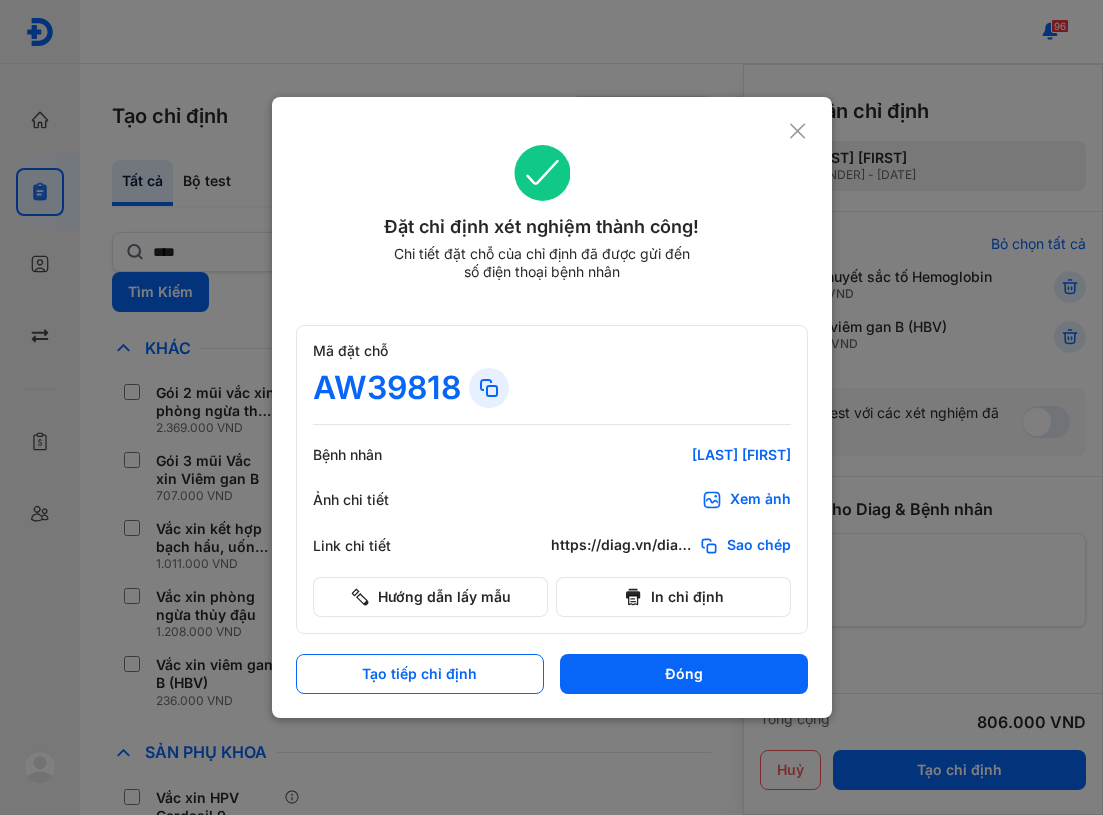 scroll, scrollTop: 0, scrollLeft: 0, axis: both 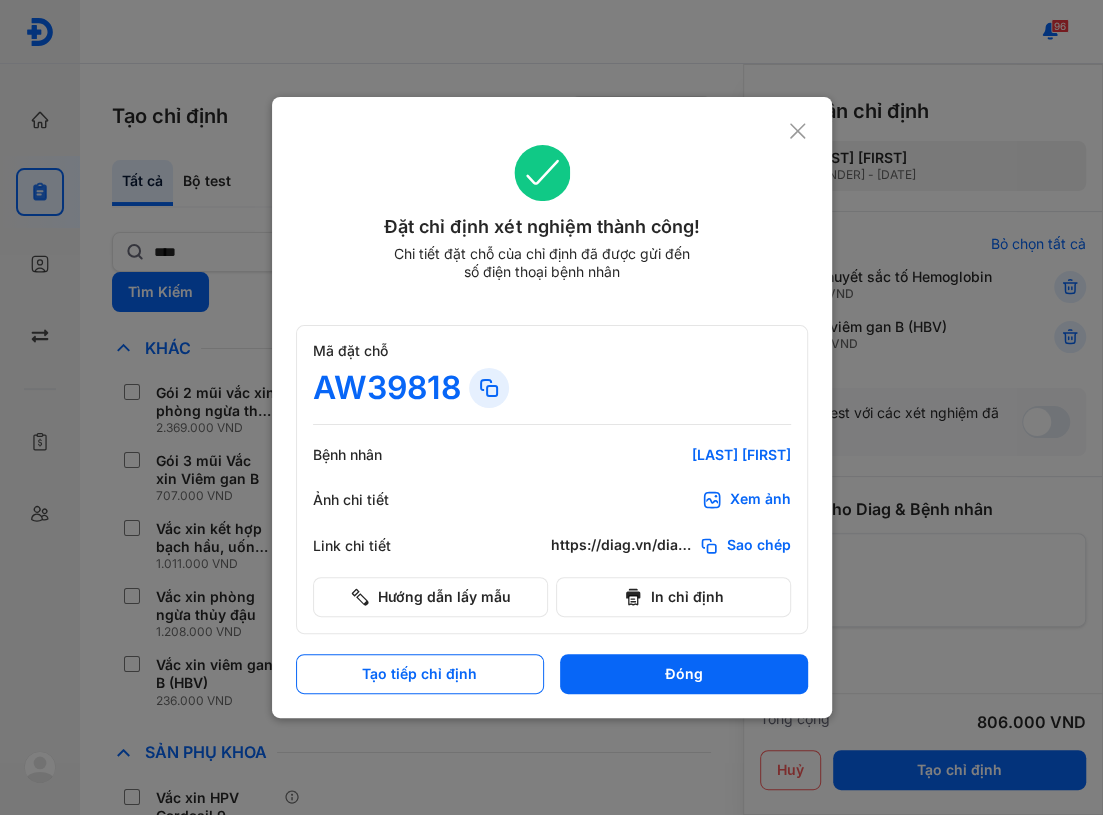 click 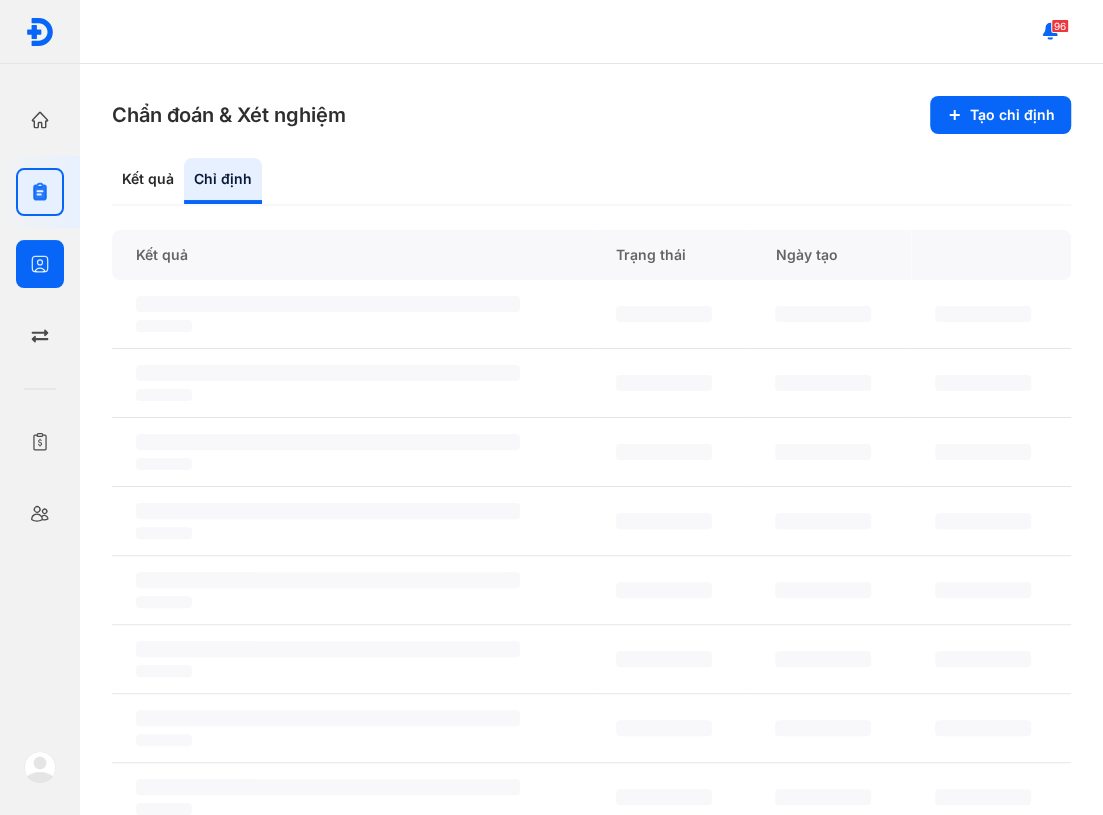 click on "Bệnh nhân Quản lý bệnh nhân" at bounding box center (40, 264) 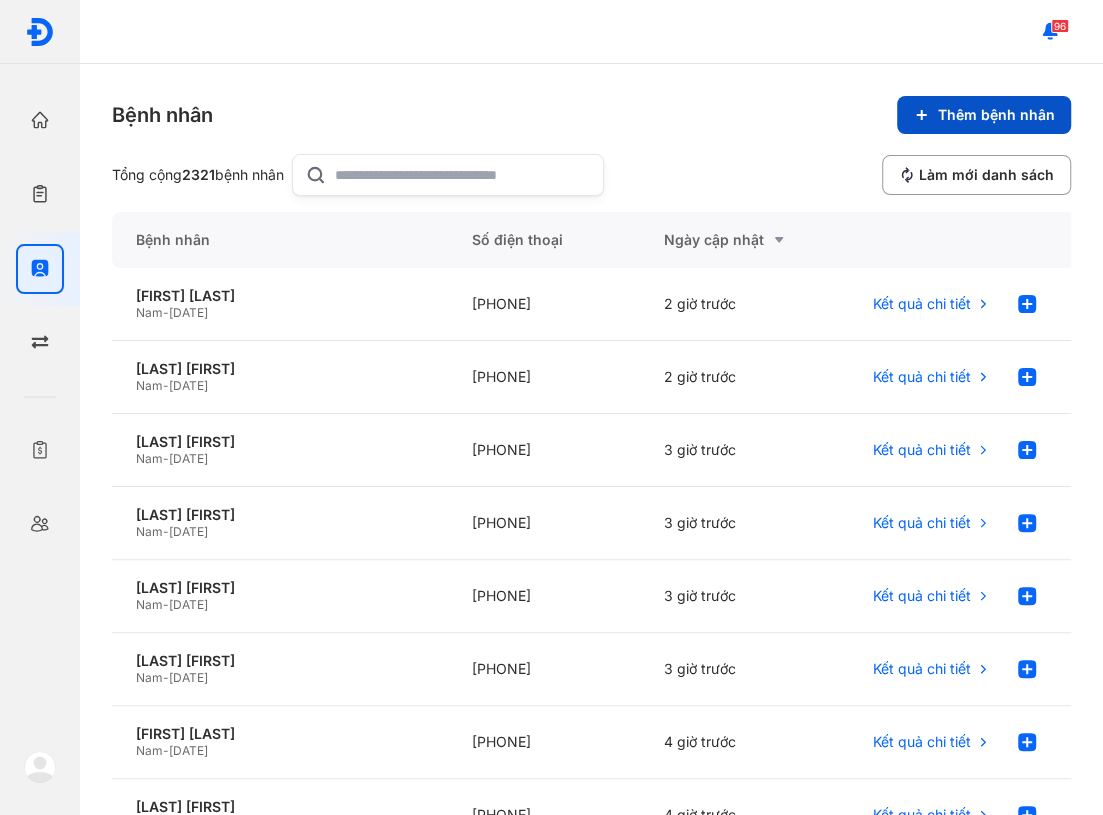 click on "Thêm bệnh nhân" at bounding box center [984, 115] 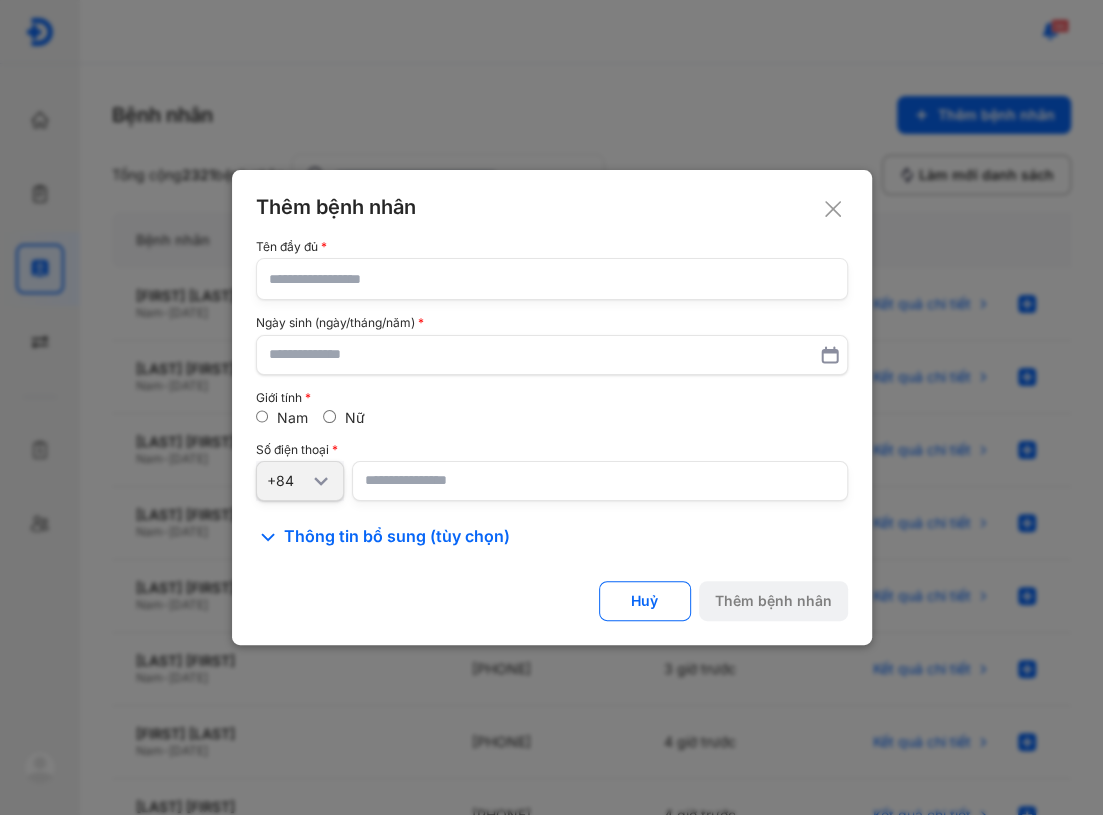 click 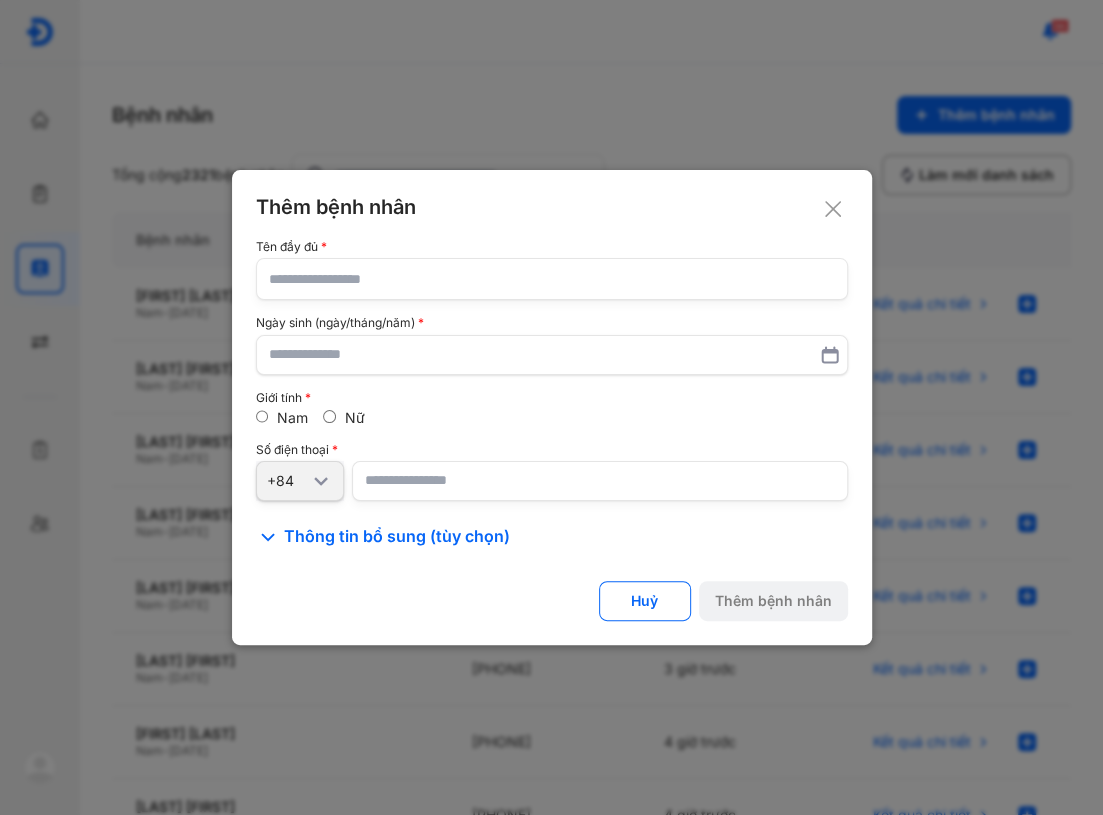 click 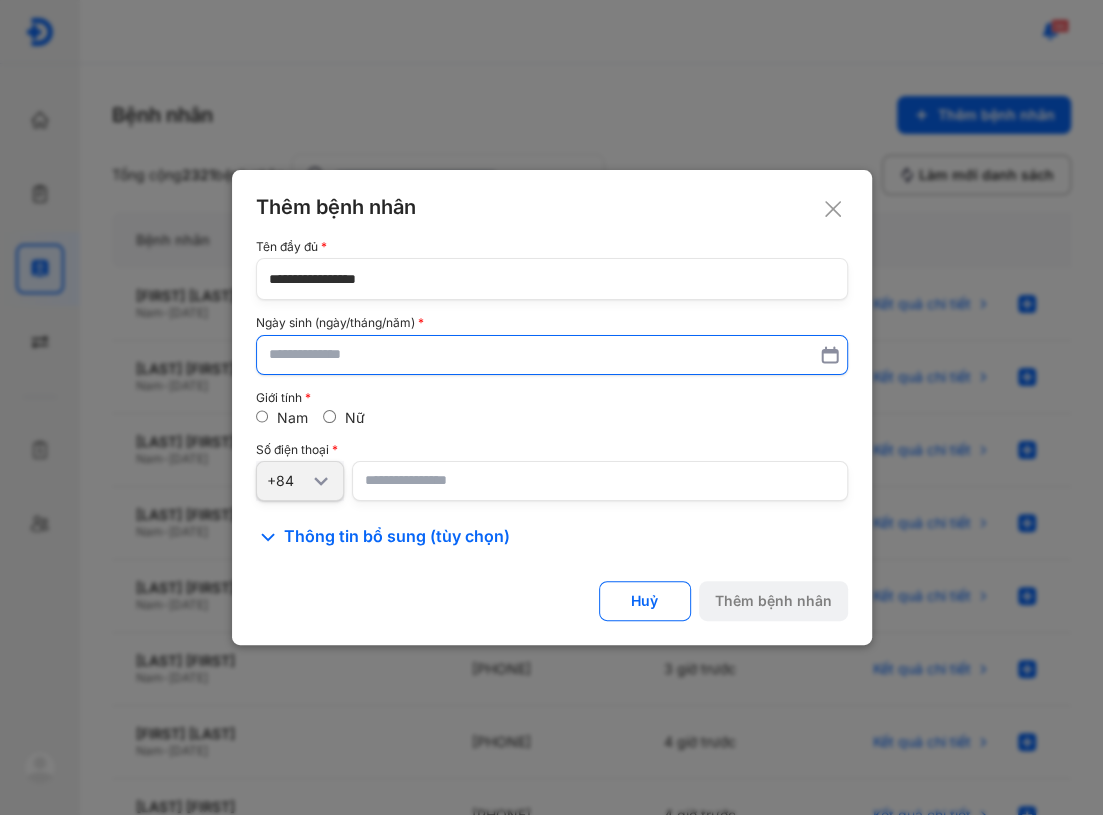 type on "**********" 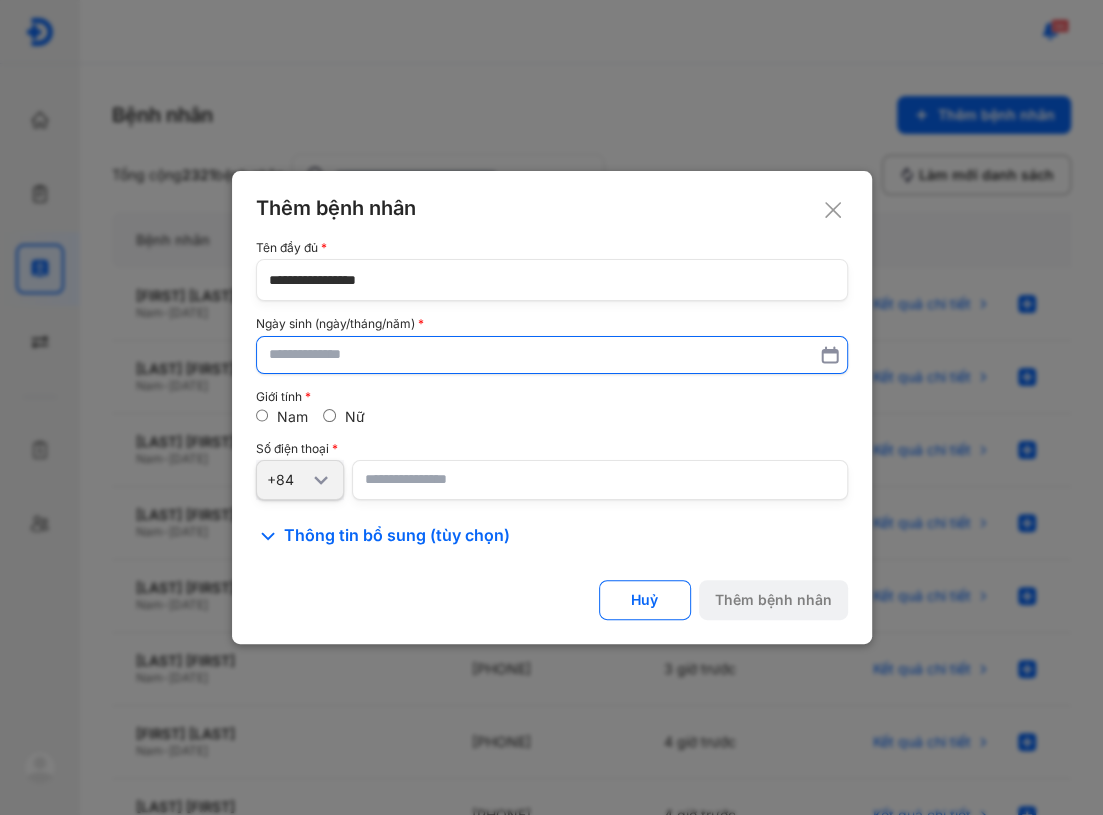 click at bounding box center (552, 355) 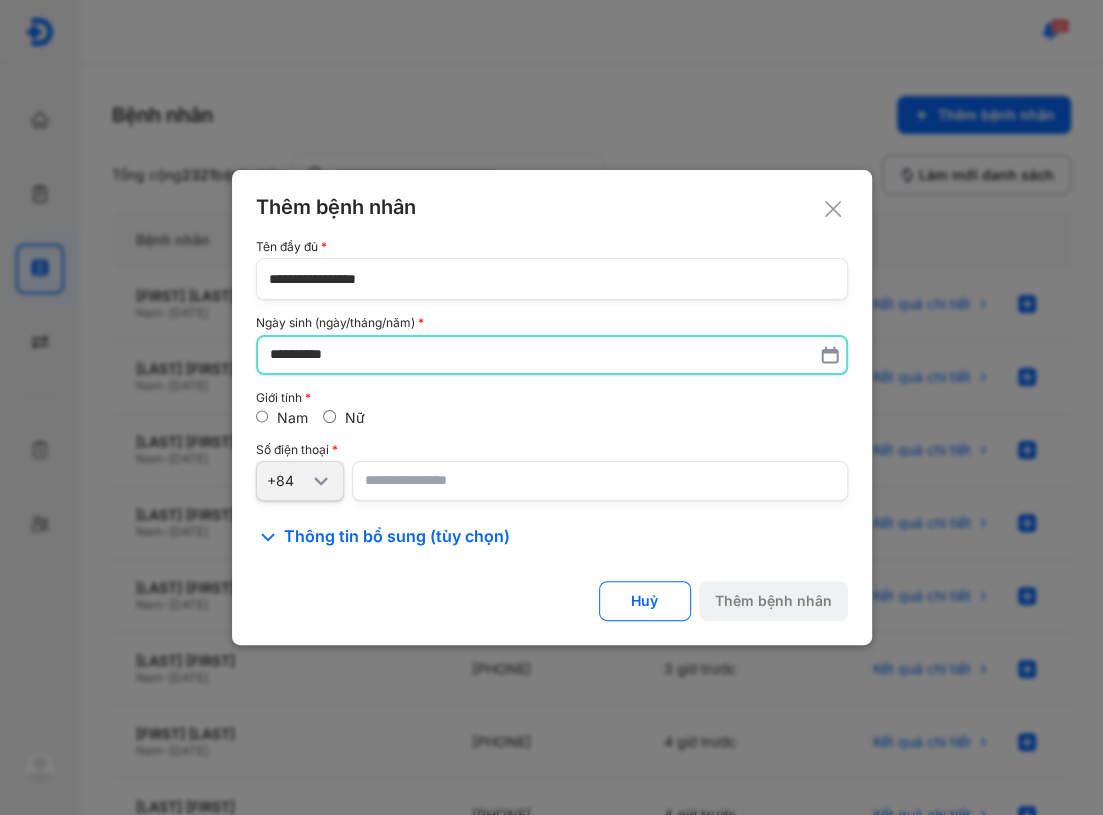 type on "**********" 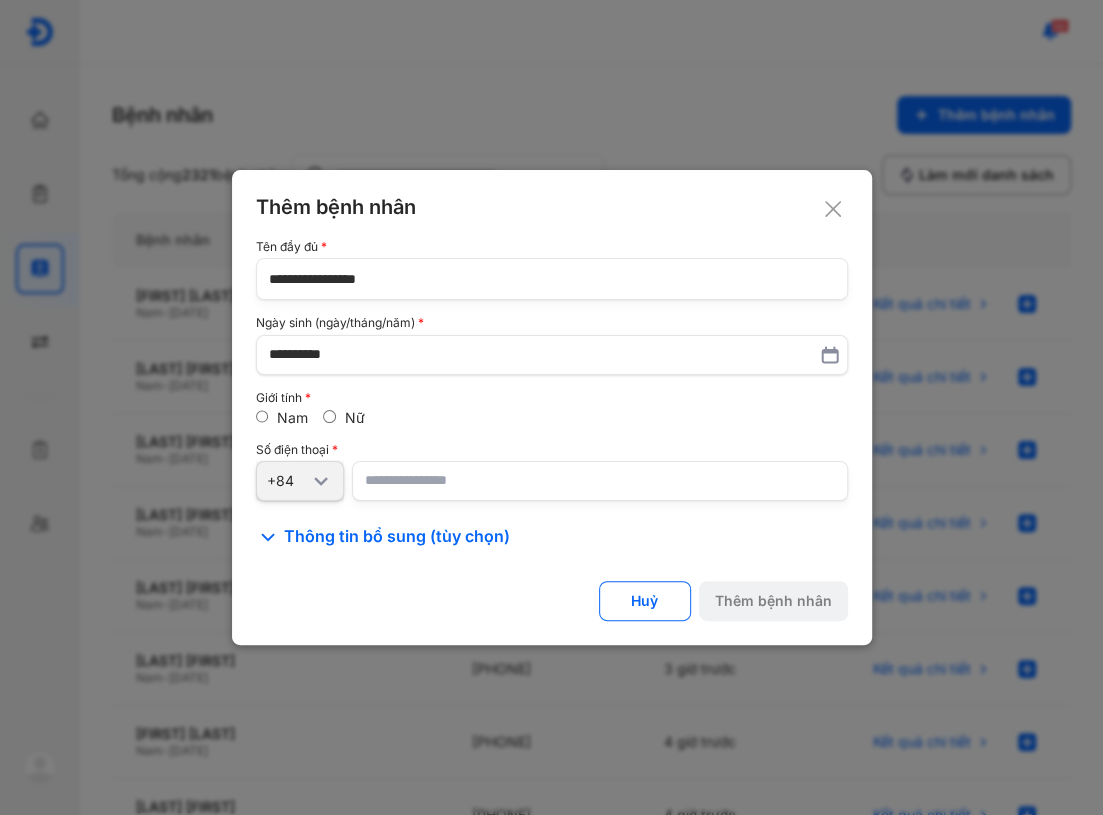 click at bounding box center (600, 481) 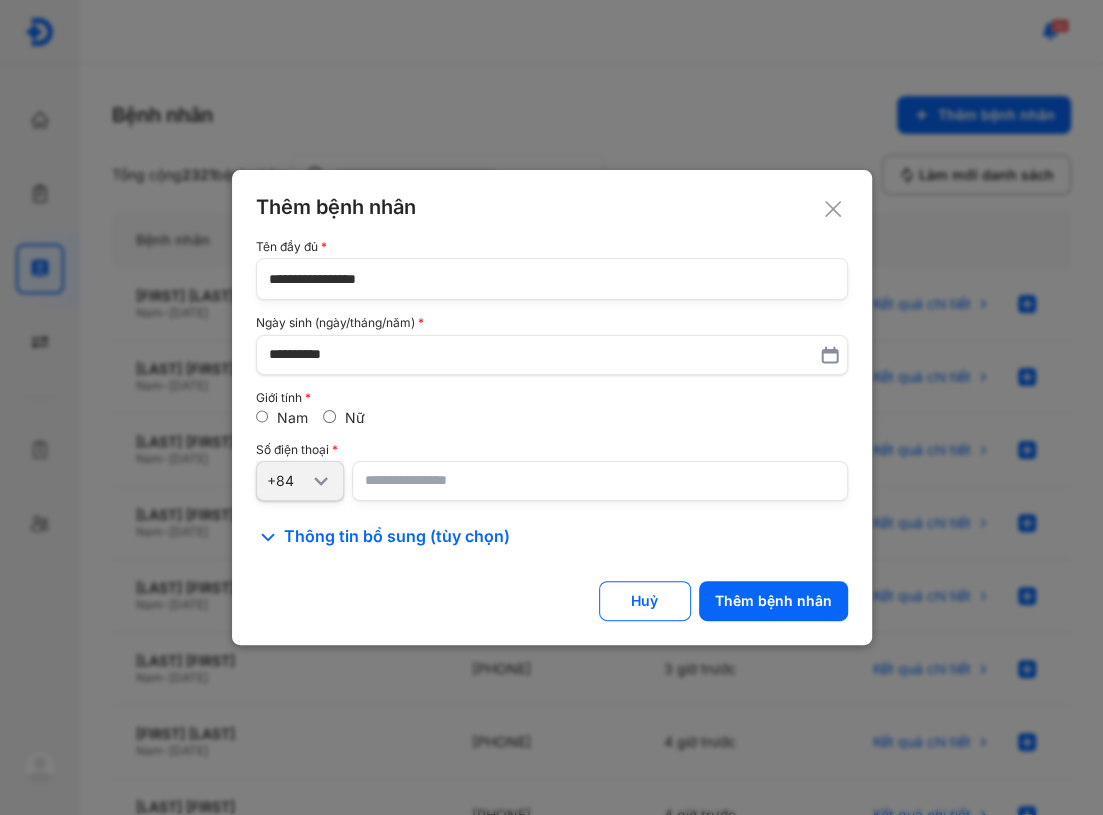 type on "**********" 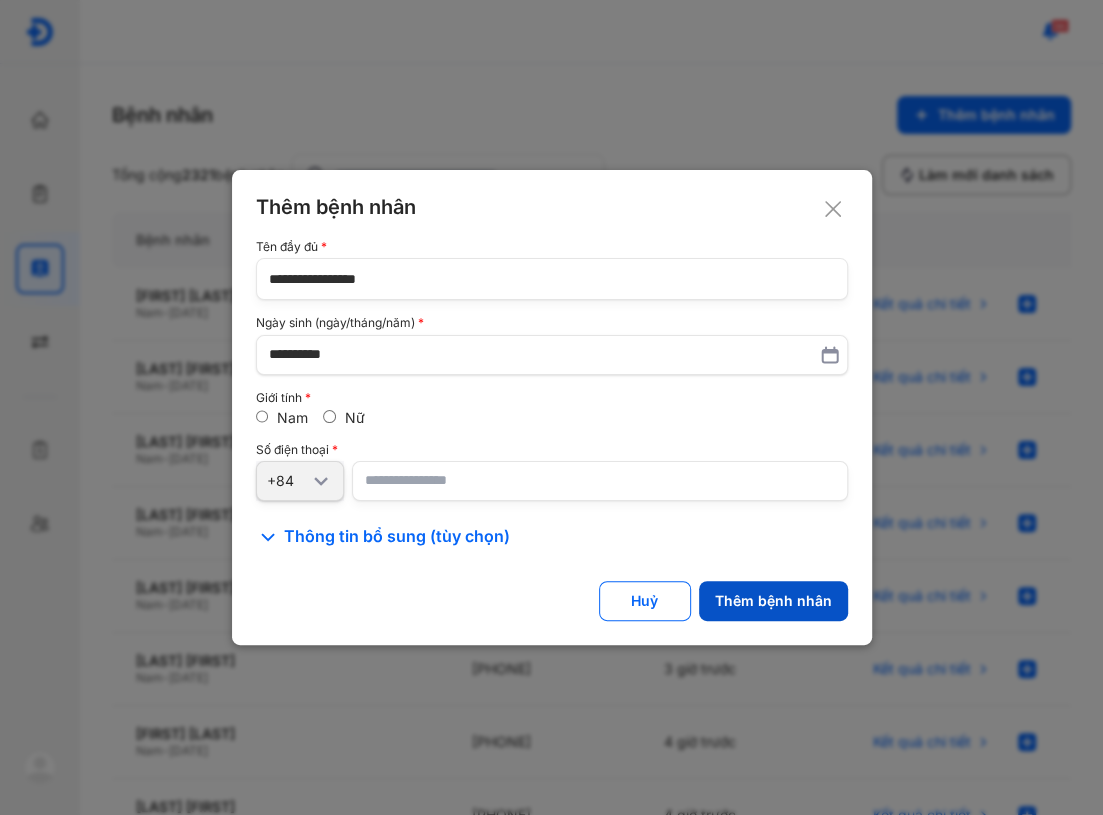 drag, startPoint x: 751, startPoint y: 637, endPoint x: 752, endPoint y: 598, distance: 39.012817 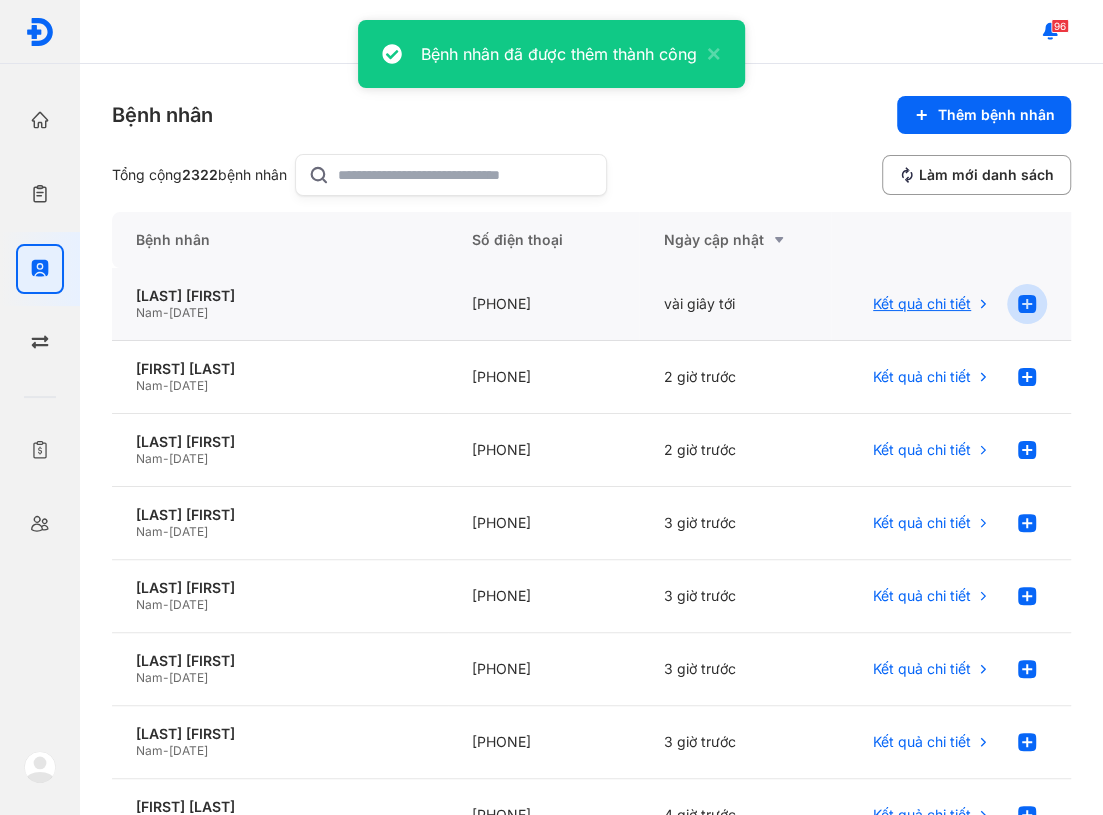 click 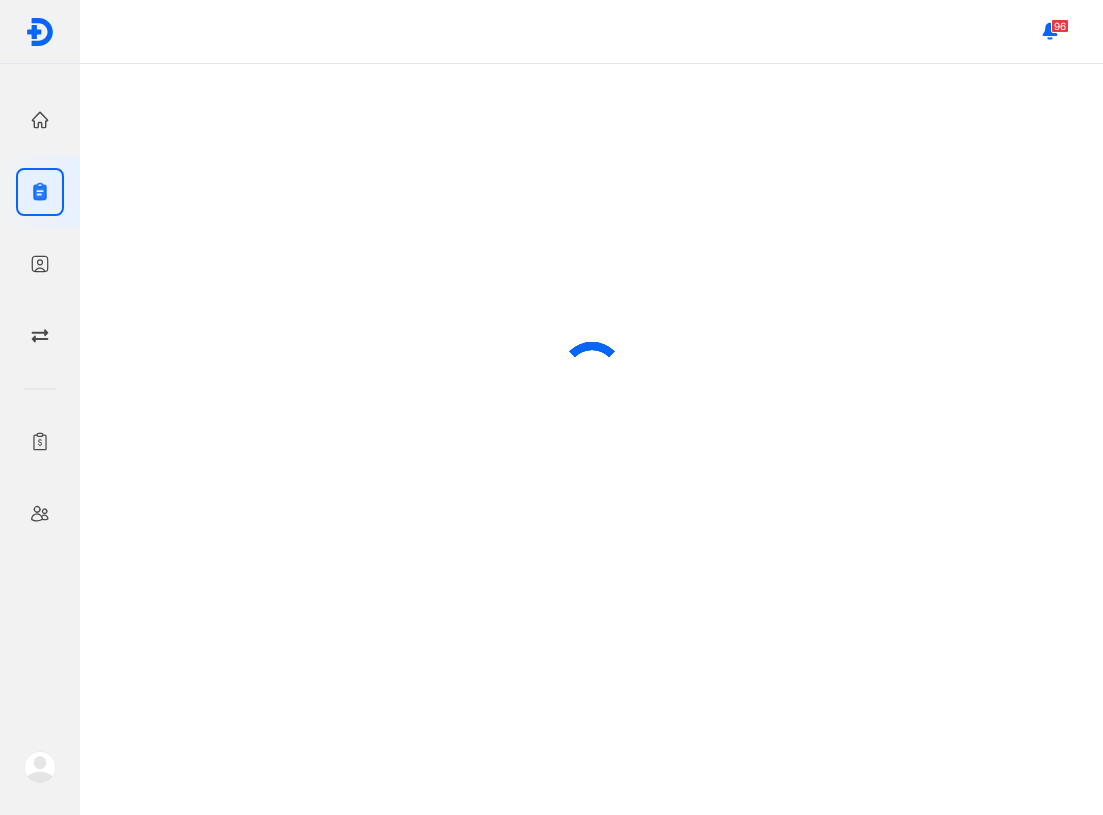 scroll, scrollTop: 0, scrollLeft: 0, axis: both 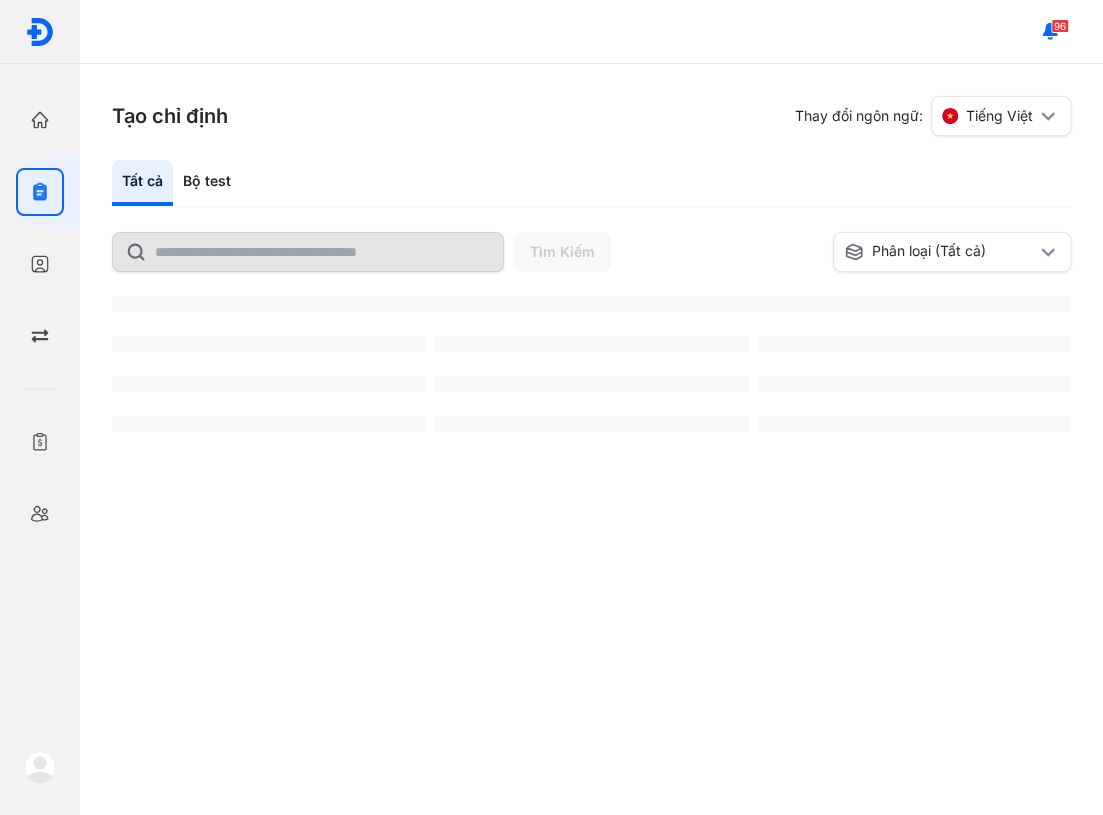 click on "Tạo chỉ định Thay đổi ngôn ngữ:  Tiếng Việt Tất cả Bộ test Tìm Kiếm  Phân loại (Tất cả)  Đặt lại chế độ xem mặc định ‌ ‌ ‌ ‌ ‌ ‌ ‌ ‌ ‌ ‌ tăng men gan 4 Xét nghiệm HBsAg định tính, HBsAb định lượng, Định lượng Ferritin [Huyết Thanh], HCV Ab miễn dịch tự động Thêm vào chỉ định lx 2 Xét nghiệm Định lượng iPTH (intact Parathyroid hormone) [Huyết Thanh], Canxi (Ca) [Nước Tiểu] Thêm vào chỉ định" at bounding box center (591, 439) 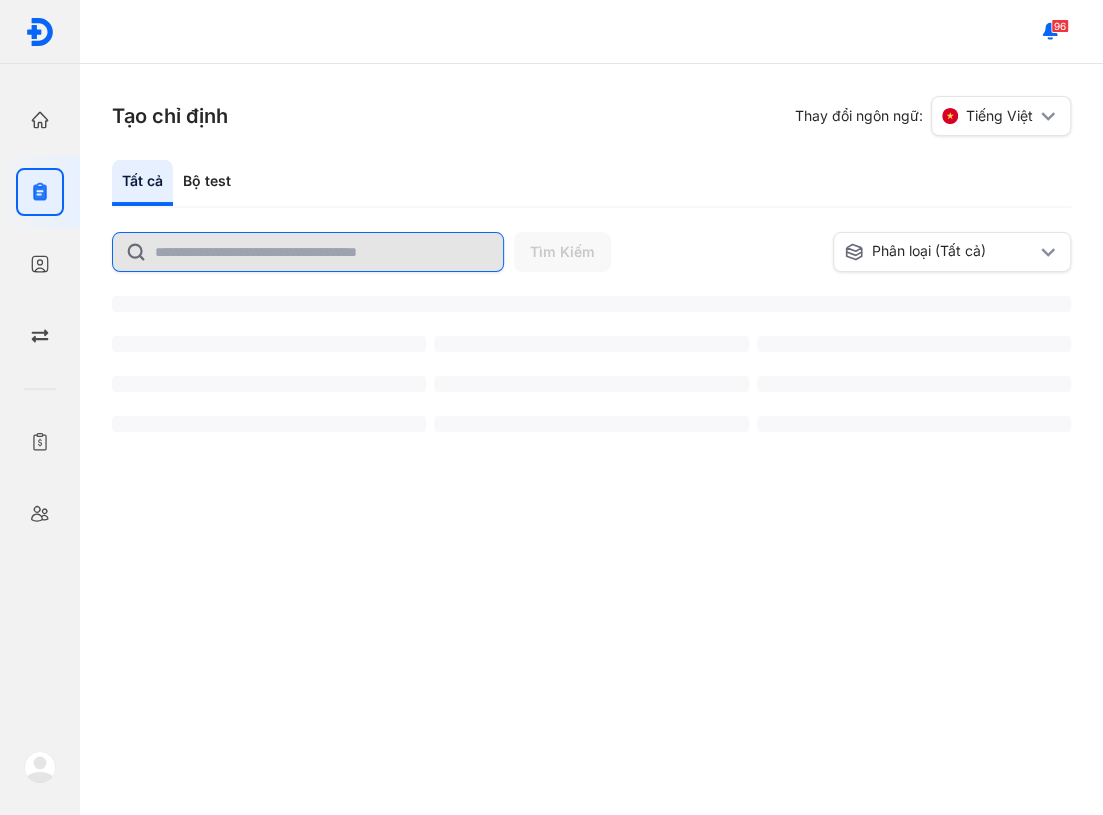 click 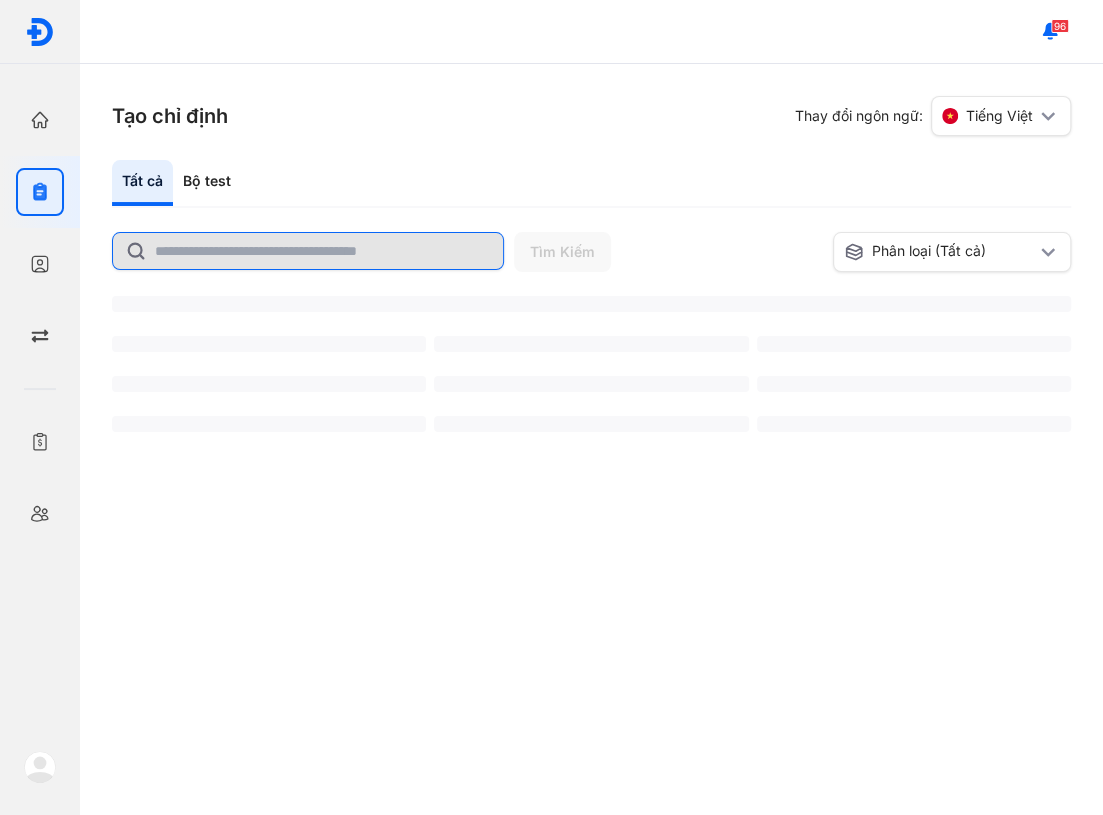 click 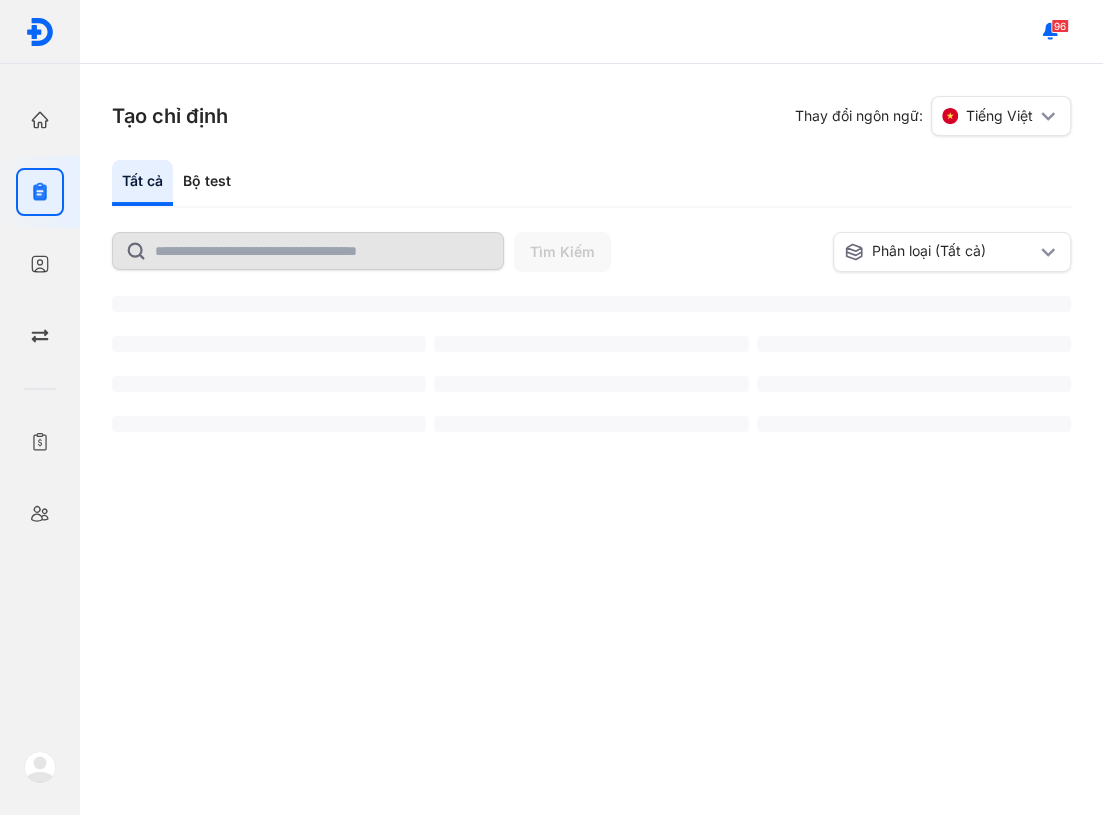click 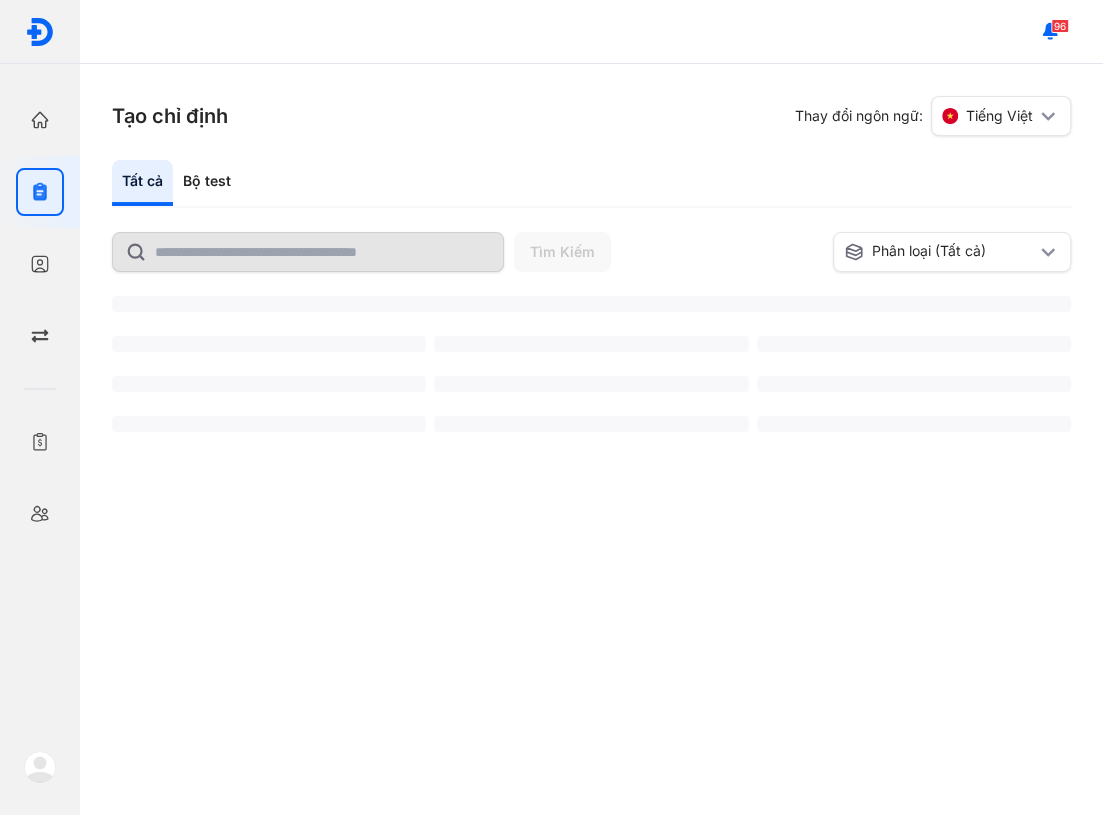 click on "Tạo chỉ định Thay đổi ngôn ngữ:  Tiếng Việt Tất cả Bộ test Tìm Kiếm  Phân loại (Tất cả)  Đặt lại chế độ xem mặc định ‌ ‌ ‌ ‌ ‌ ‌ ‌ ‌ ‌ ‌ tăng men gan 4 Xét nghiệm HBsAg định tính, HBsAb định lượng, Định lượng Ferritin [Huyết Thanh], HCV Ab miễn dịch tự động Thêm vào chỉ định lx 2 Xét nghiệm Định lượng iPTH (intact Parathyroid hormone) [Huyết Thanh], Canxi (Ca) [Nước Tiểu] Thêm vào chỉ định" at bounding box center (591, 439) 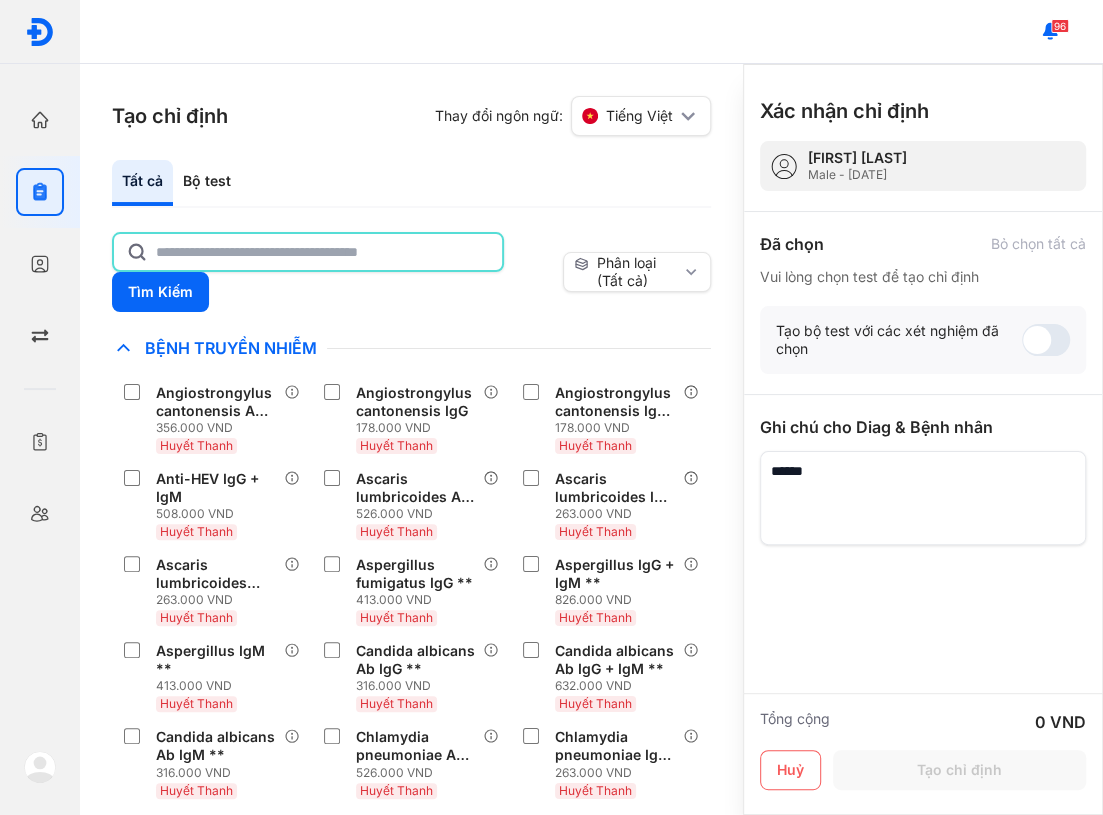 click 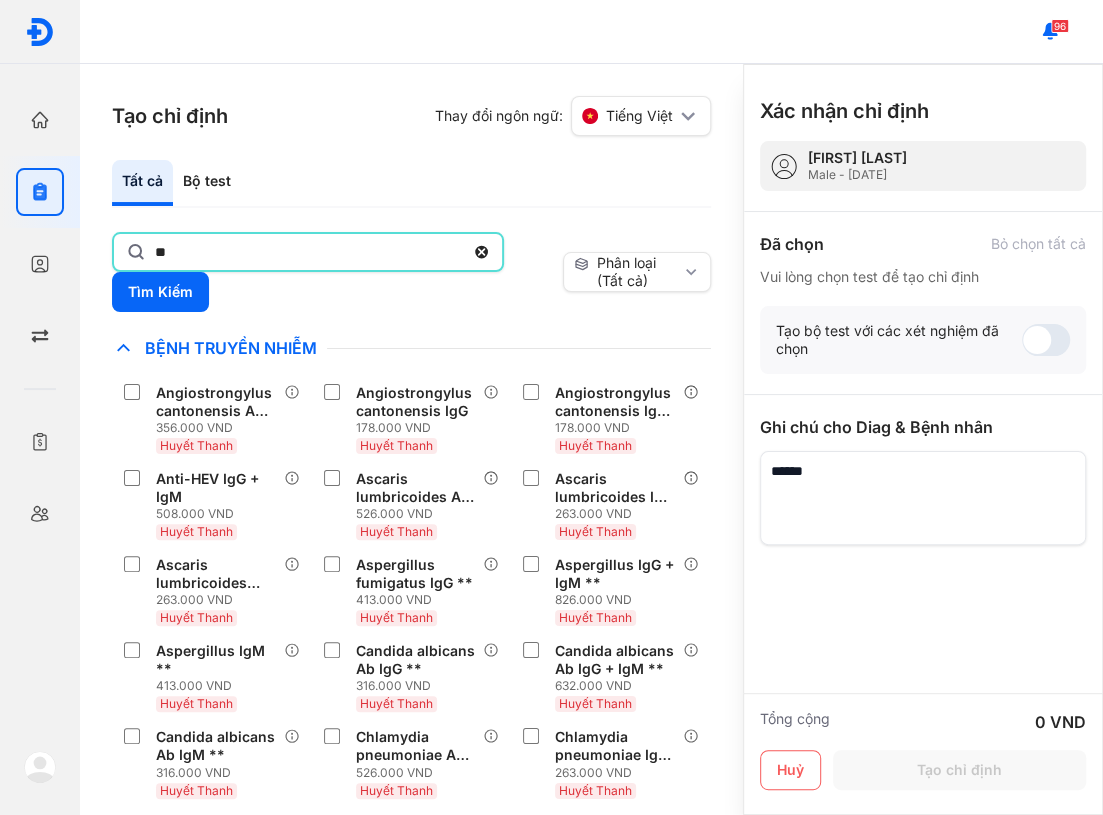 type on "*" 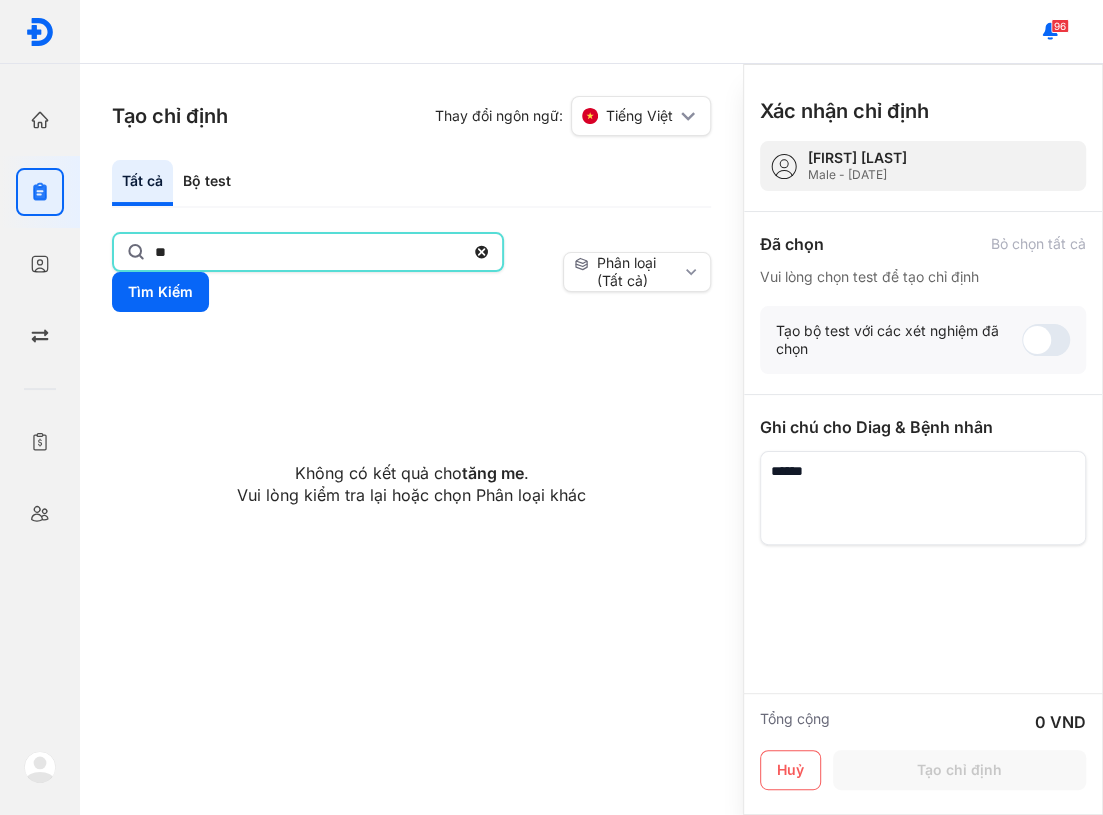 type on "*" 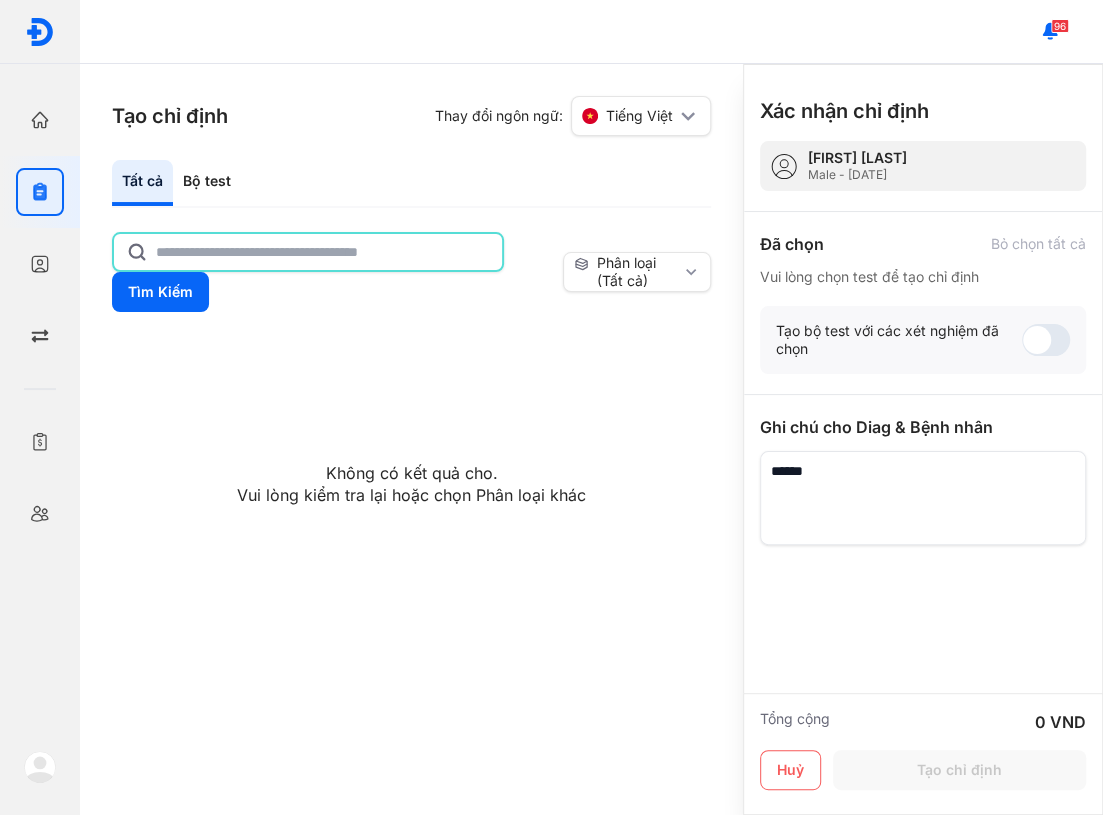 type 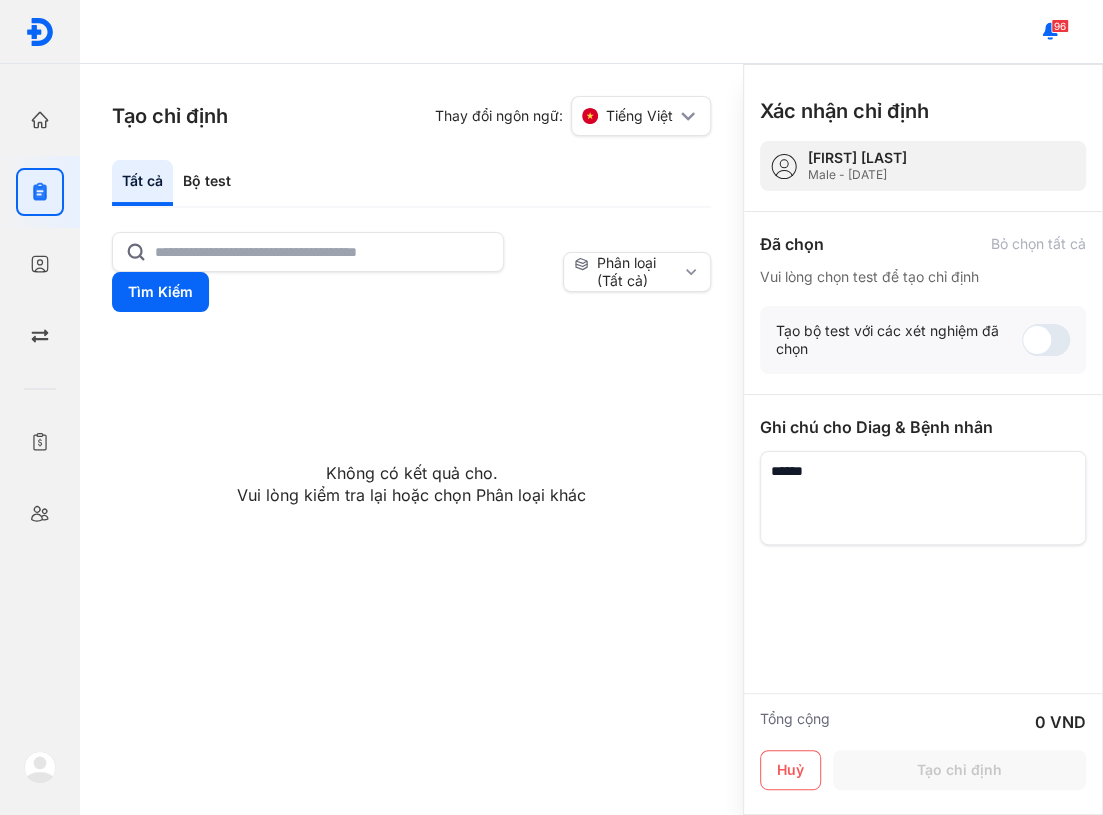 click at bounding box center [1046, 340] 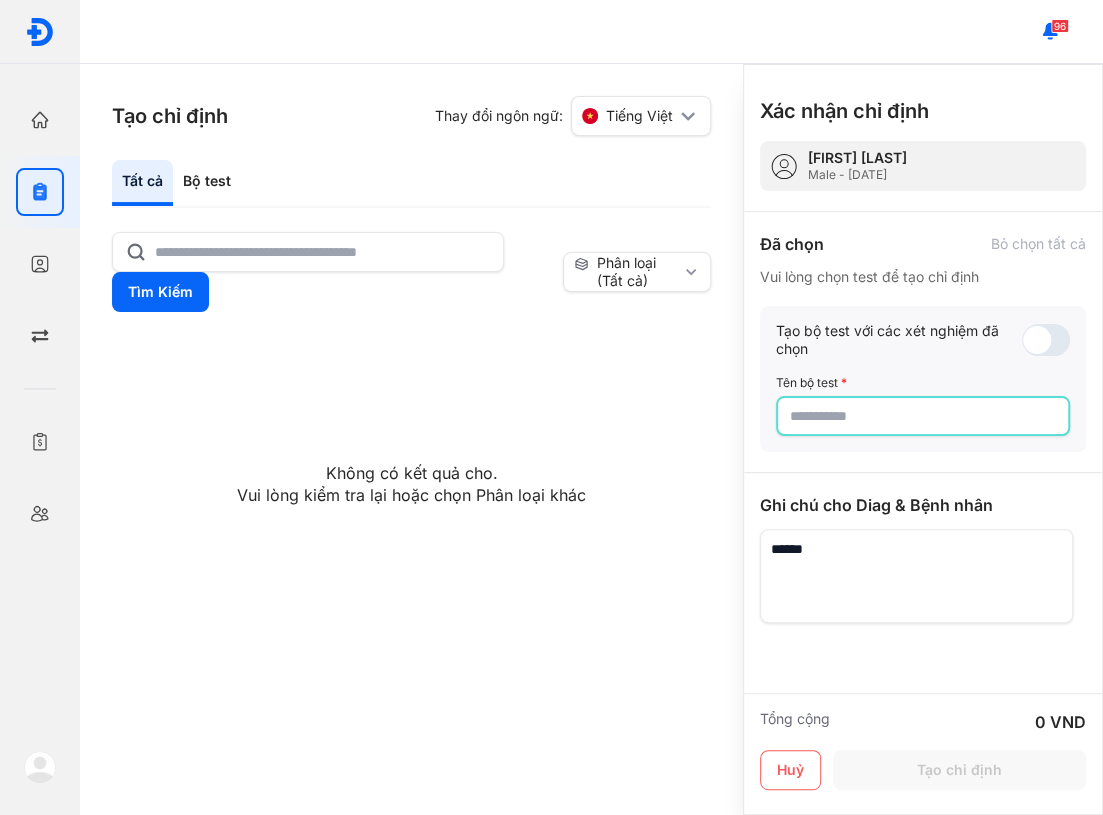 click 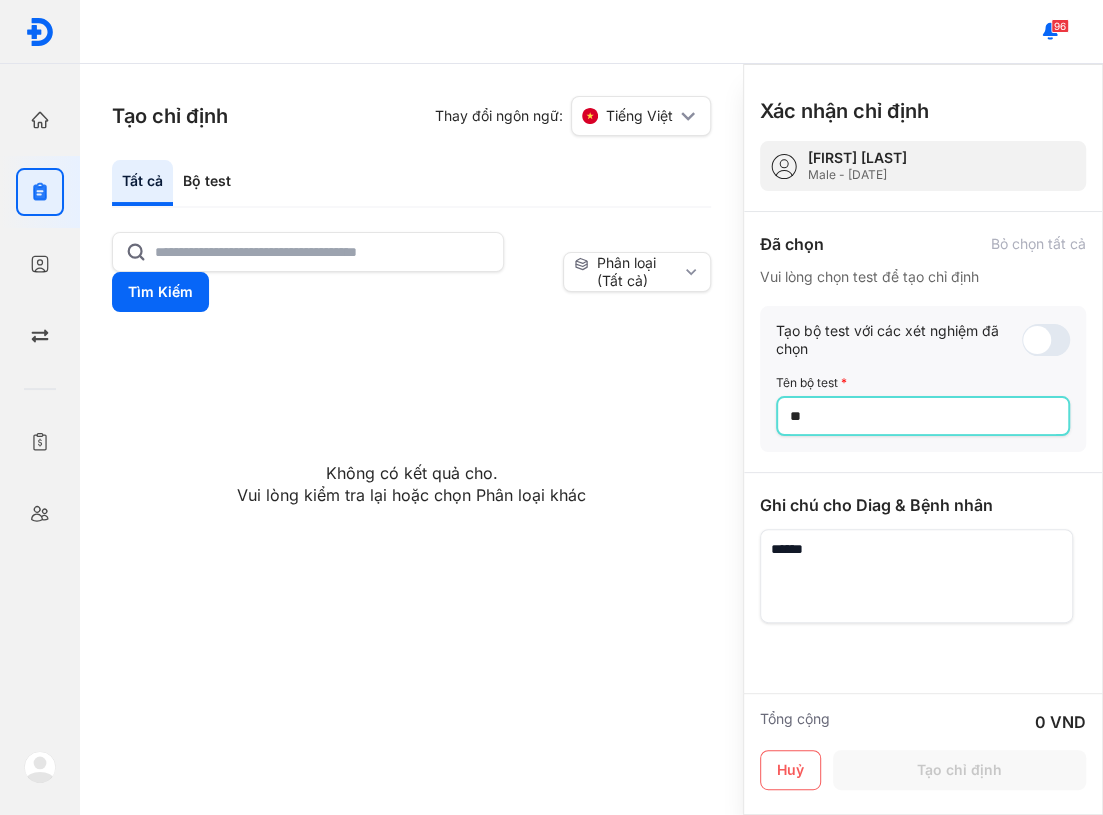 type on "*" 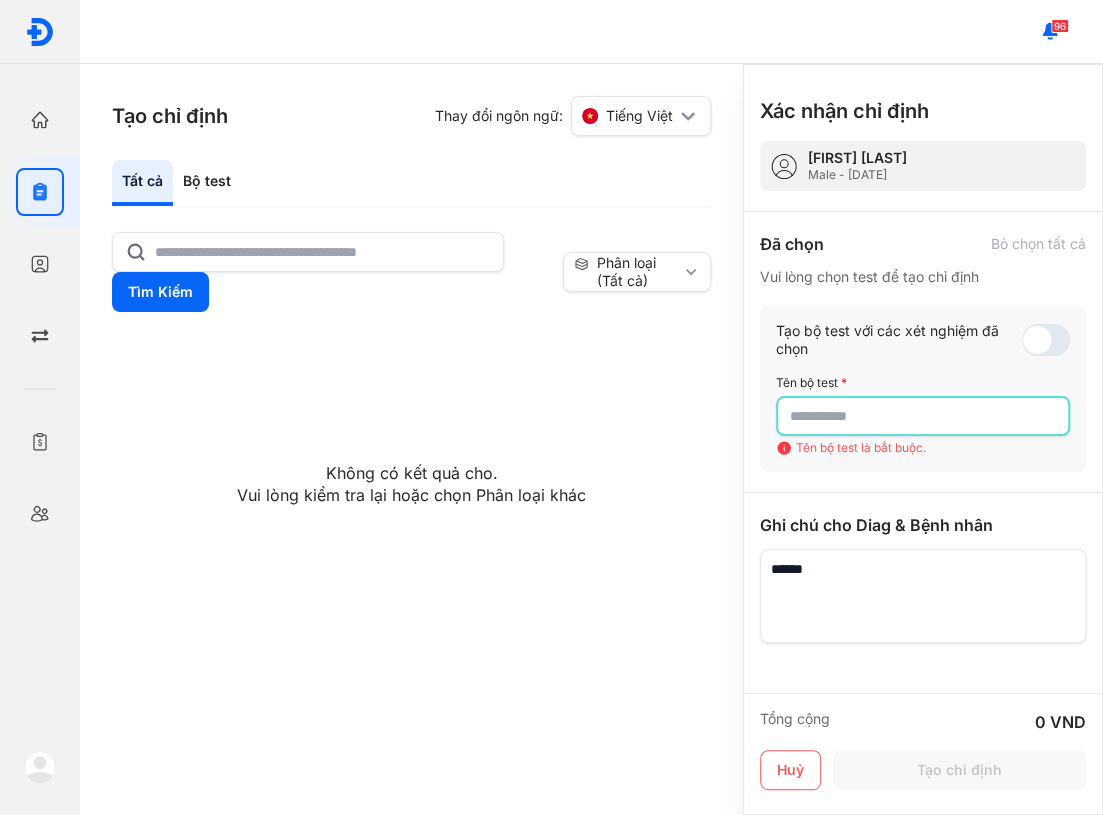 type 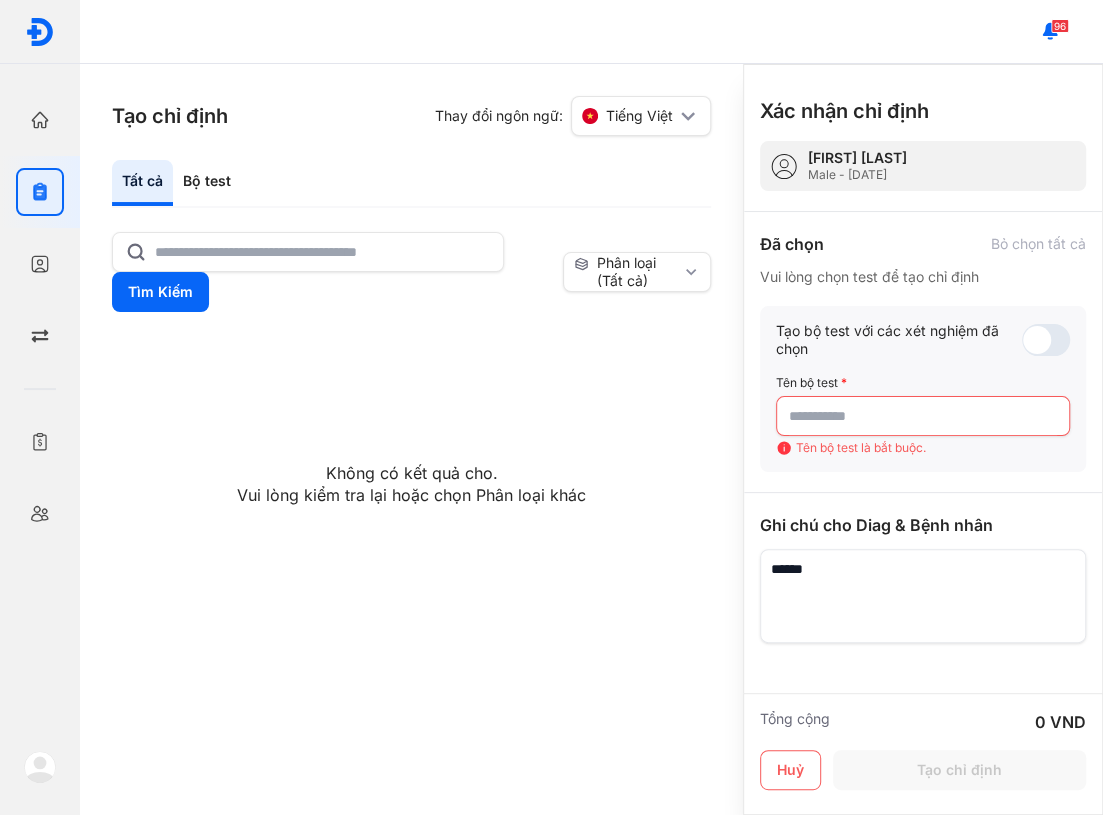 click on "Không có kết quả cho  .  Vui lòng kiểm tra lại hoặc chọn Phân loại khác Chỉ định nhiều nhất Bệnh Truyền Nhiễm Chẩn Đoán Hình Ảnh Chất Gây Nghiện COVID Di Truyền Dị Ứng Điện Di Độc Chất Đông Máu Gan Hô Hấp Huyết Học Khác Ký Sinh Trùng Nội Tiết Tố & Hóoc-môn Sản Phụ Khoa Sàng Lọc Tiền Sinh STIs Sức Khỏe Nam Giới Thận Tiểu Đường Tim Mạch Tổng Quát Tự Miễn Tuyến Giáp Ung Thư Vi Chất Vi Sinh Viêm Gan Yếu Tố Viêm" at bounding box center [411, 421] 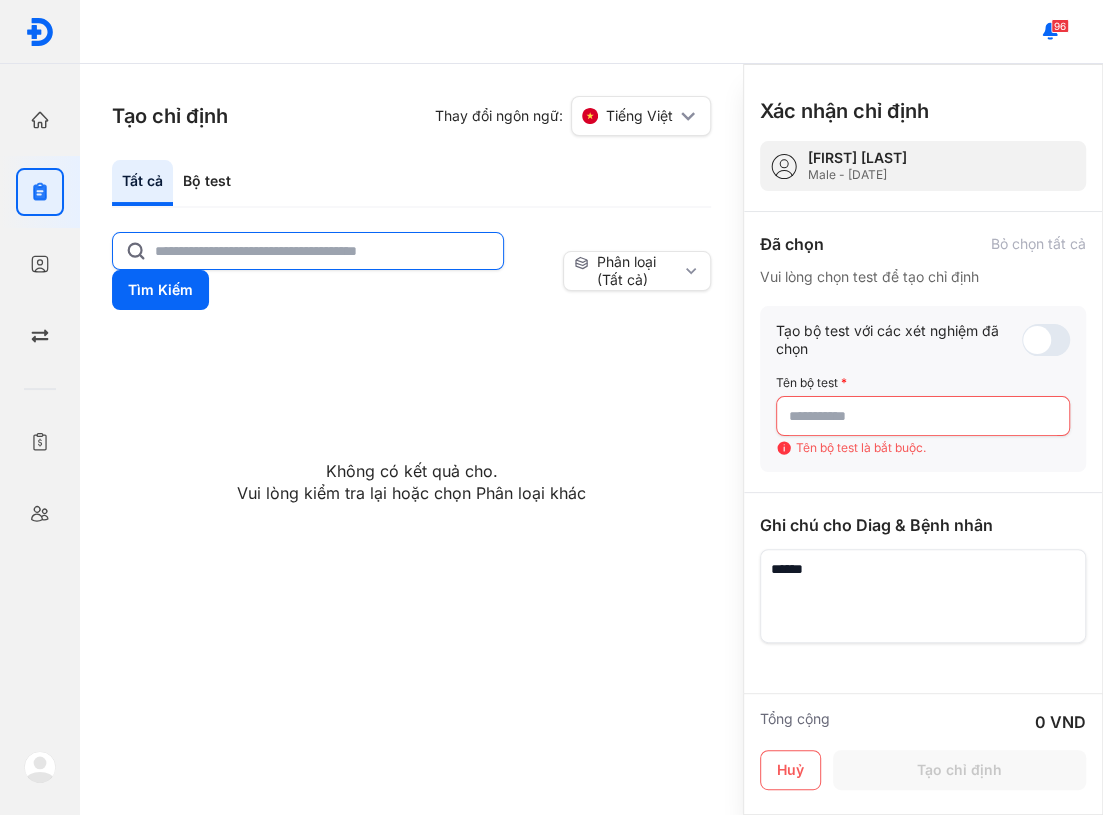 click 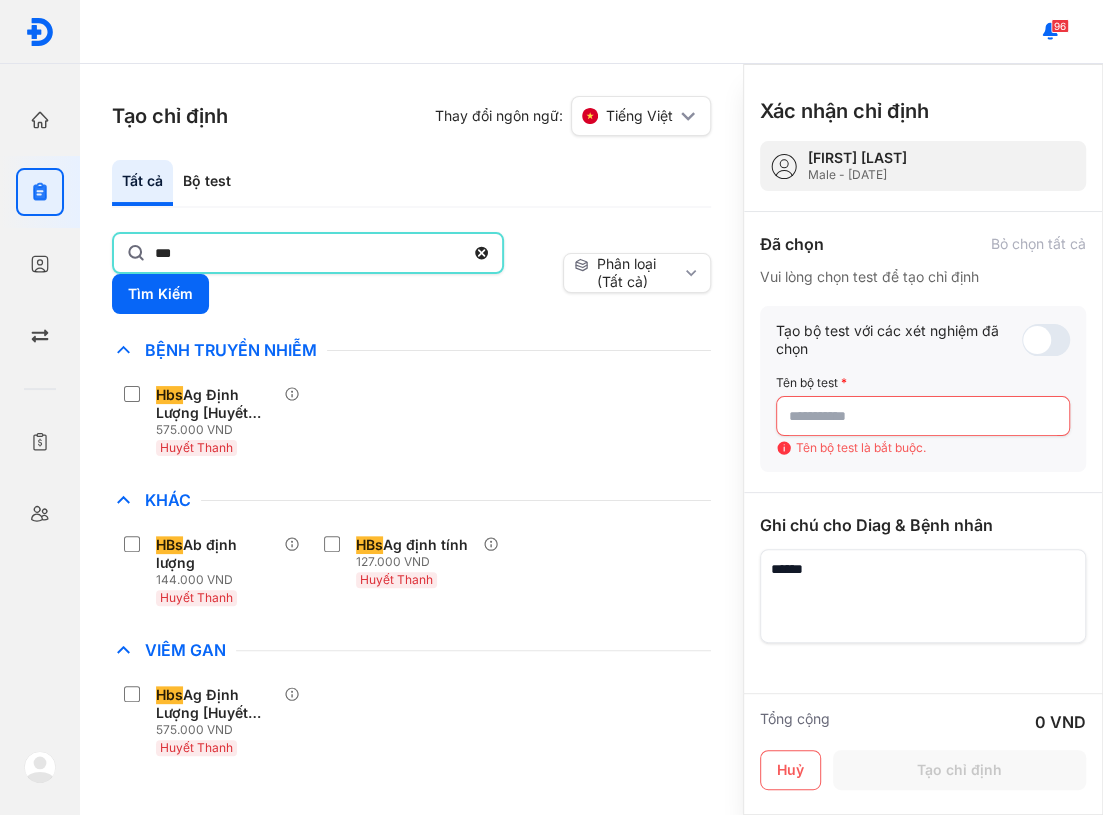 click on "Khác HBs Ab định lượng 144.000 VND Huyết Thanh HBs Ag định tính 127.000 VND Huyết Thanh" 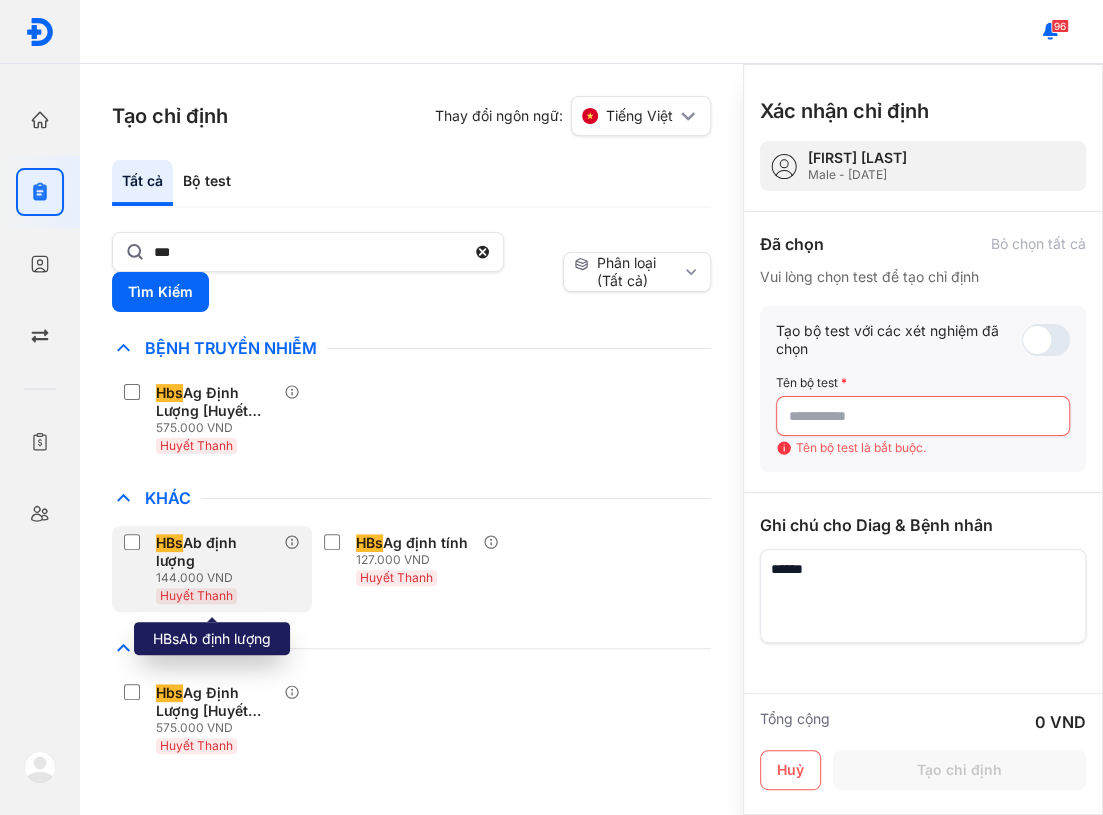 click on "HBs Ab định lượng" at bounding box center (216, 552) 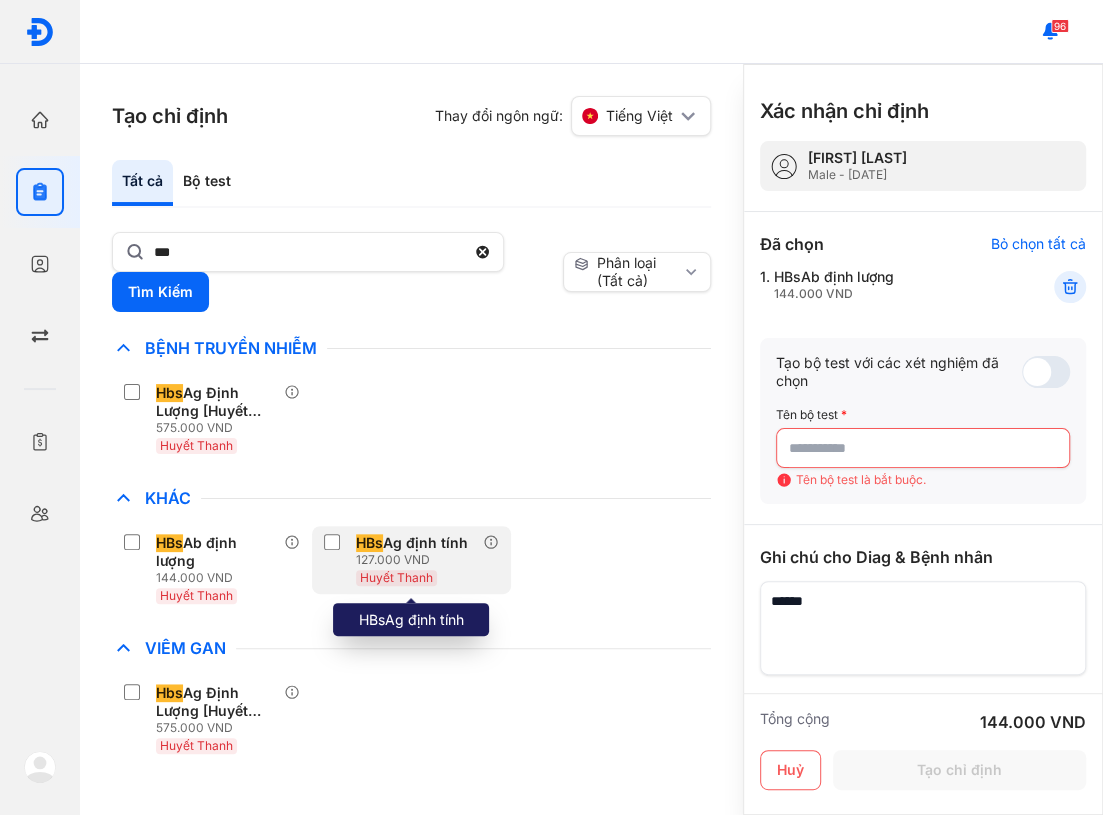 click on "HBs Ag định tính" at bounding box center [412, 543] 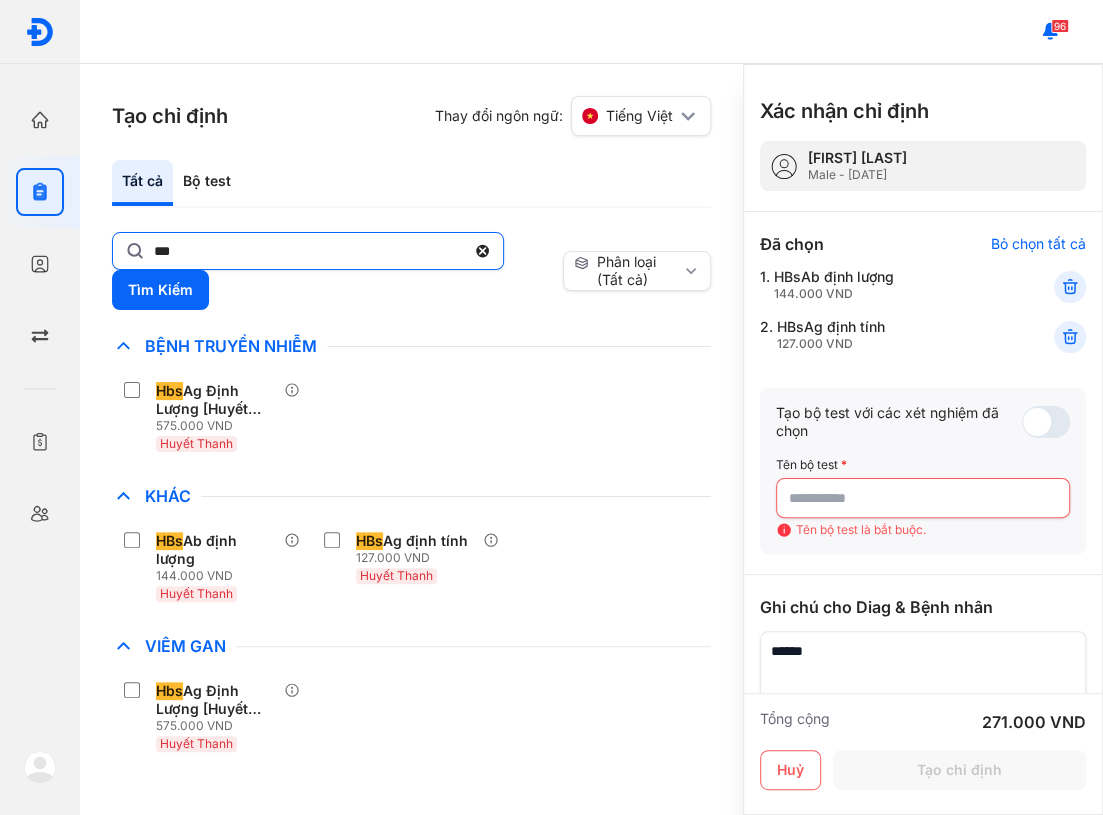 click on "***" 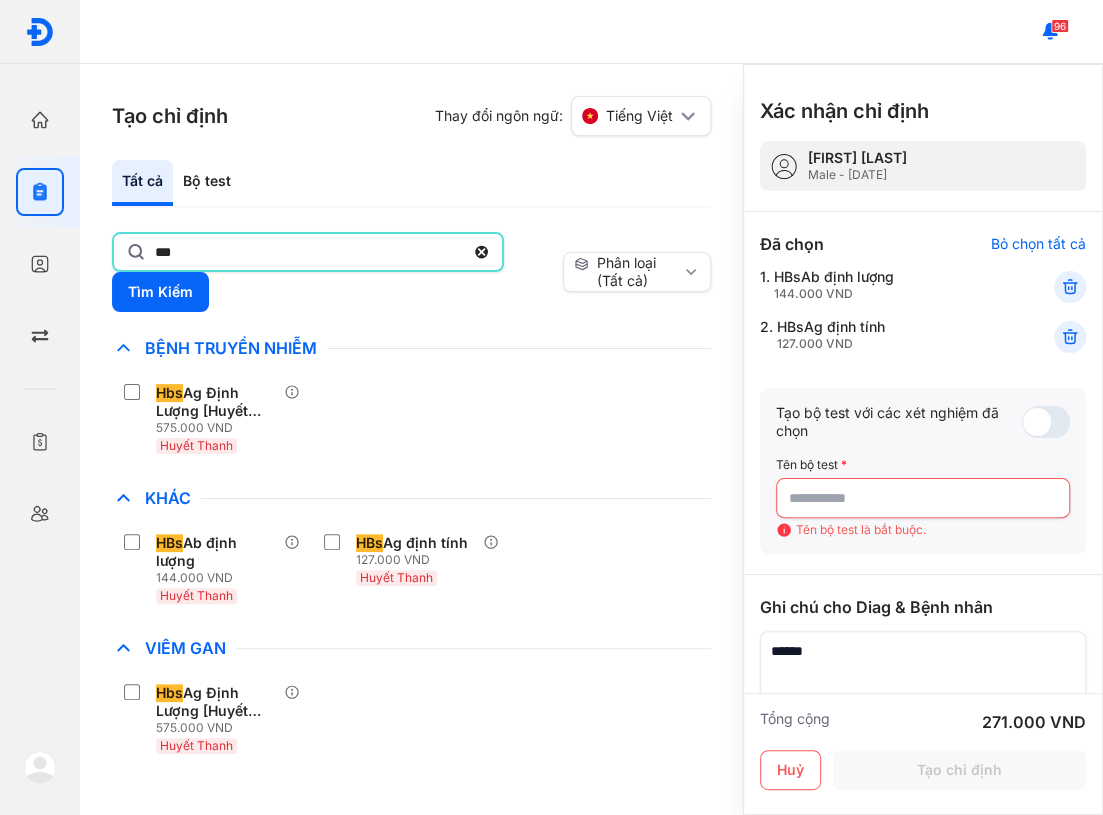 click on "***" 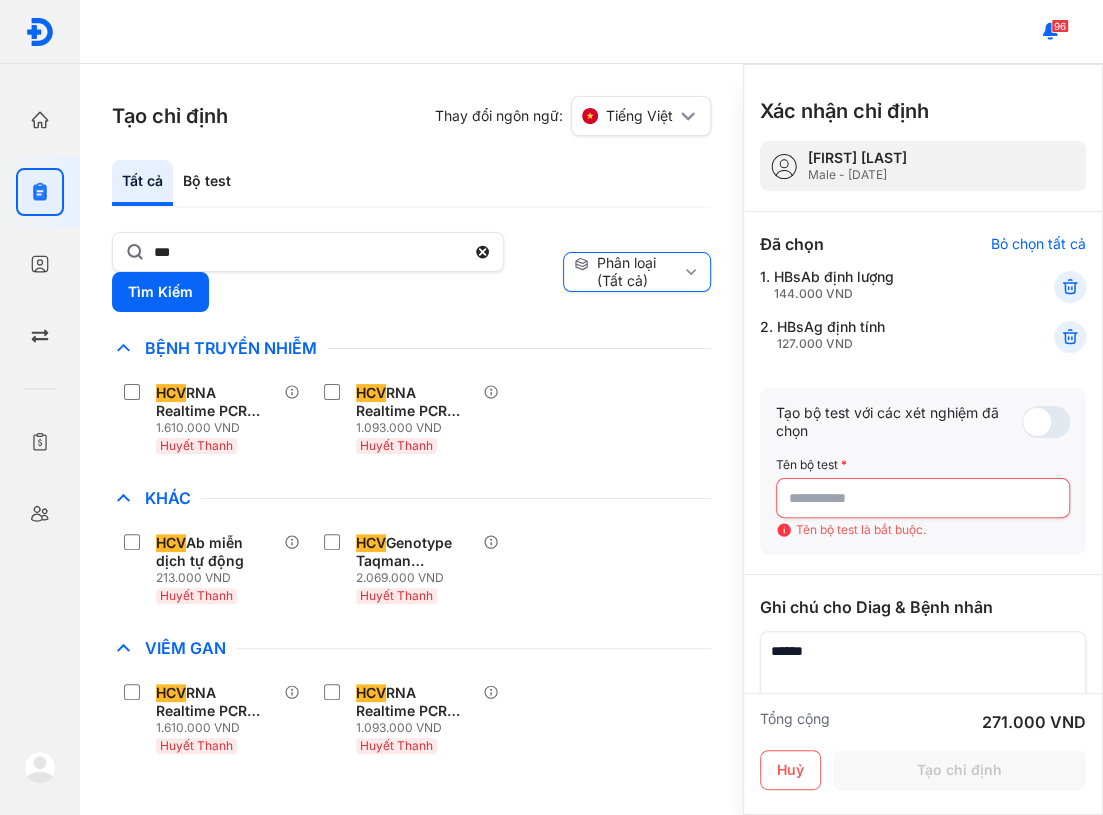 click on "Phân loại (Tất cả)" 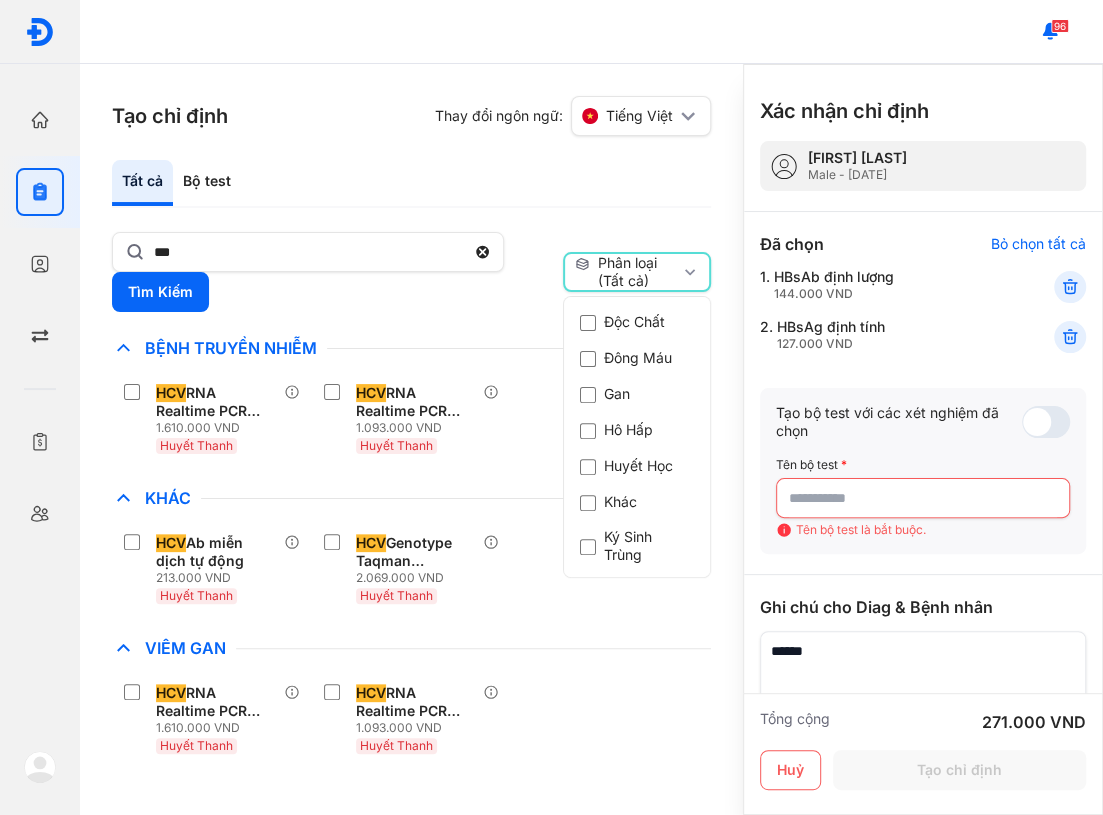 scroll, scrollTop: 0, scrollLeft: 0, axis: both 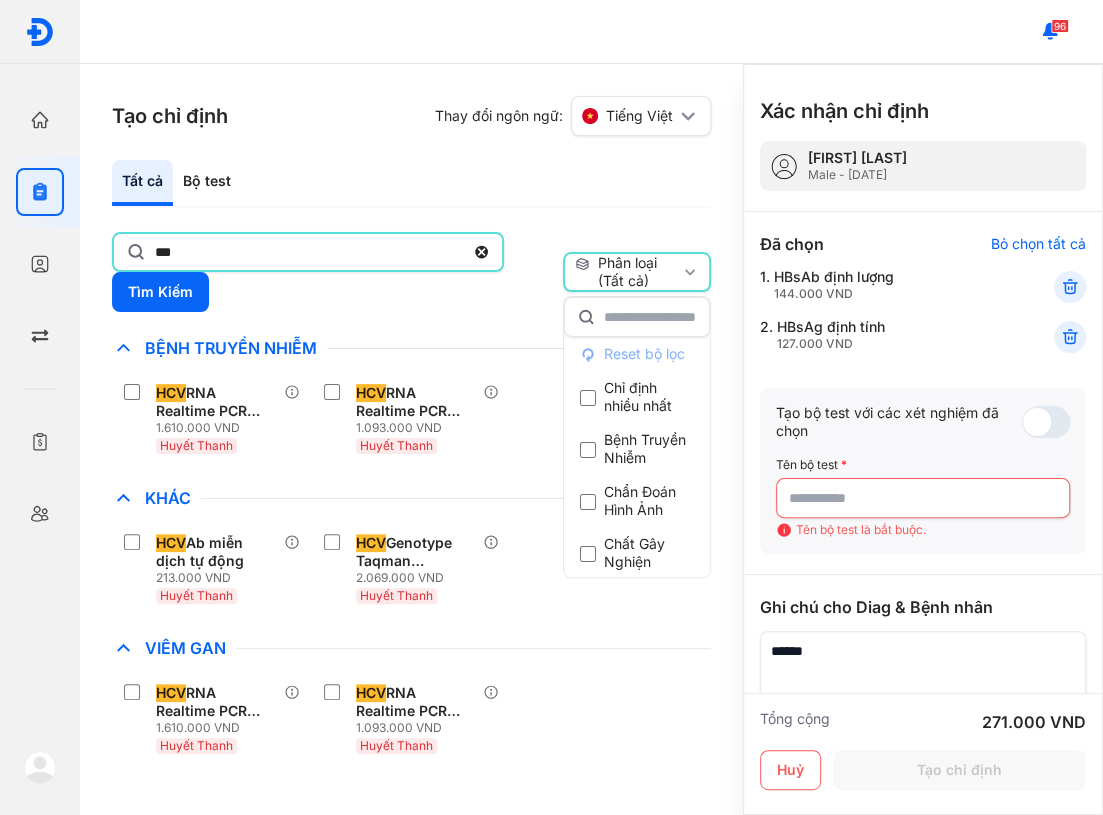 click on "***" 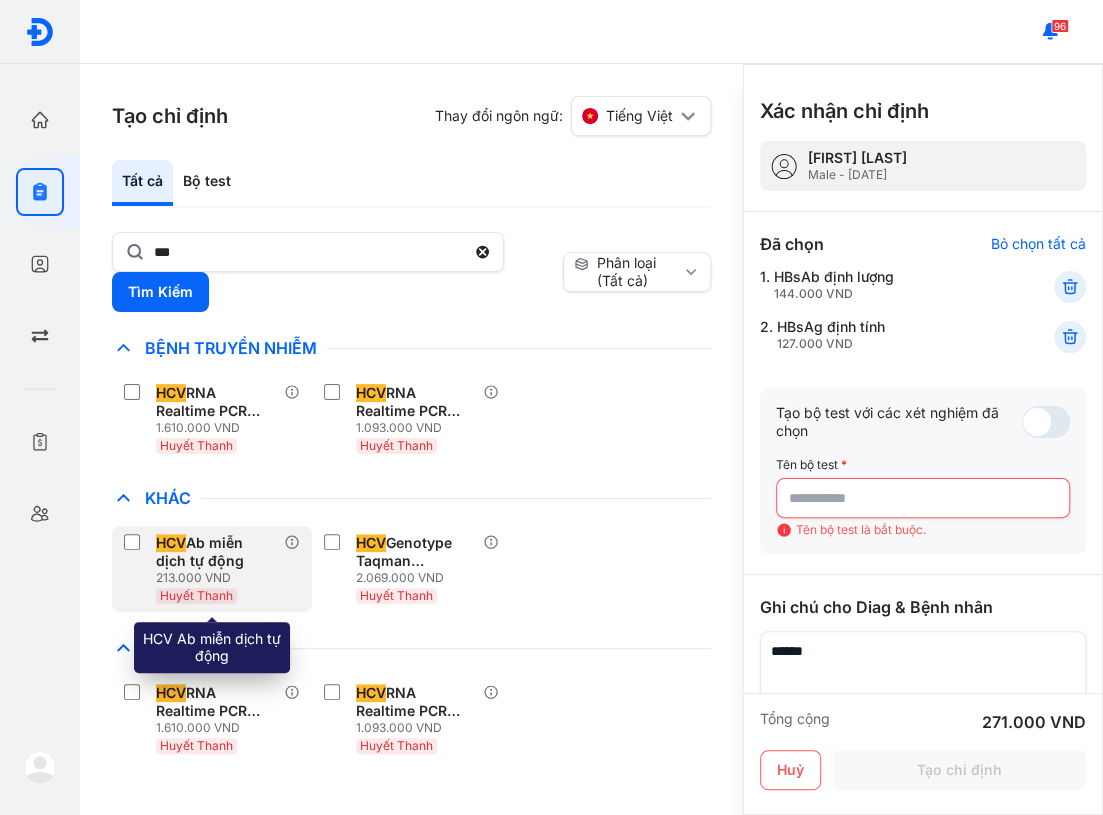 click on "213.000 VND" at bounding box center (220, 578) 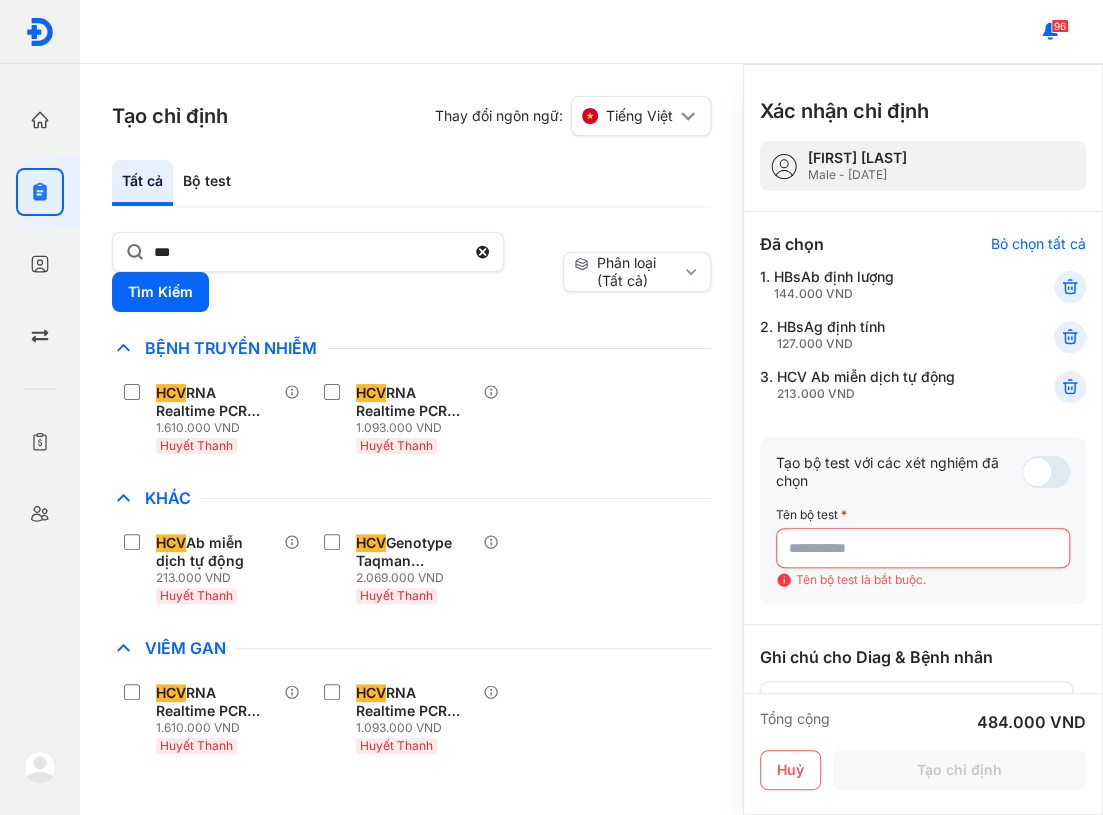 click on "Tạo bộ test với các xét nghiệm đã chọn" at bounding box center (899, 472) 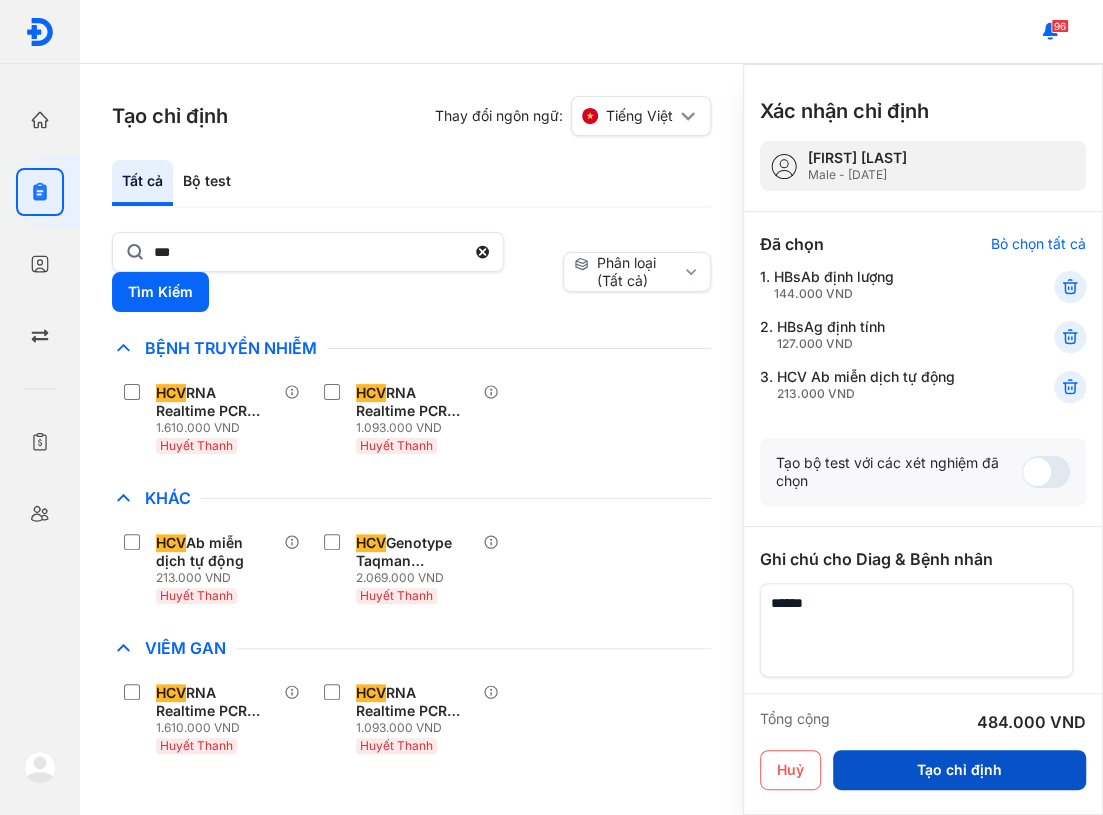 click on "Tạo chỉ định" at bounding box center [959, 770] 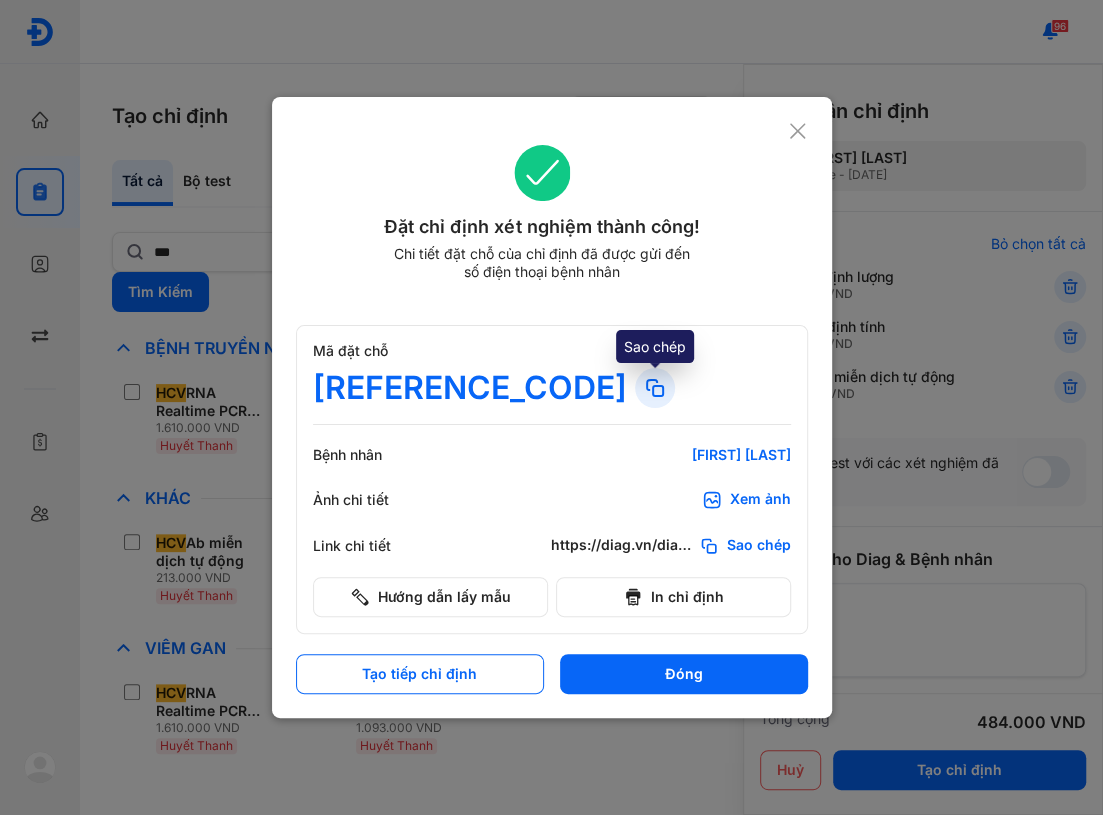 click 